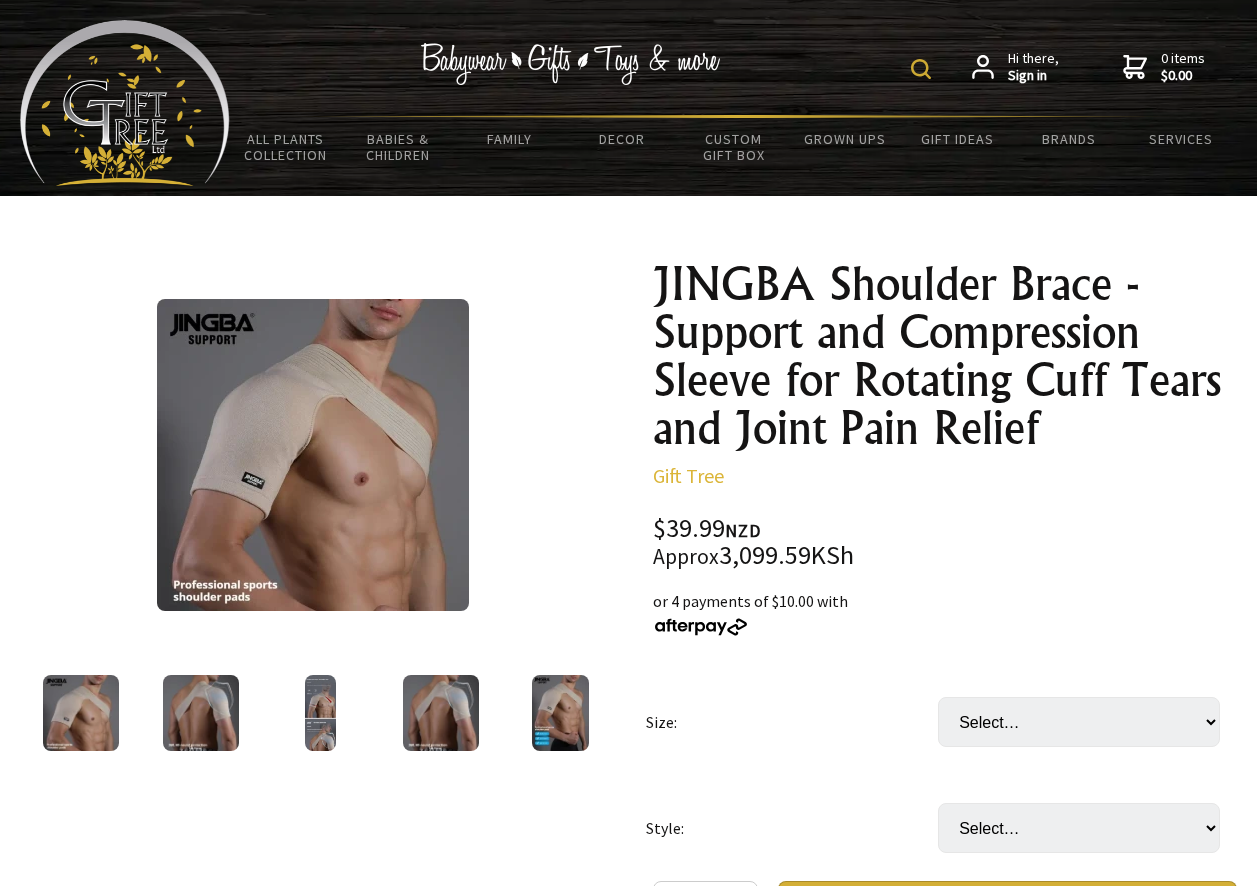 click at bounding box center (201, 713) 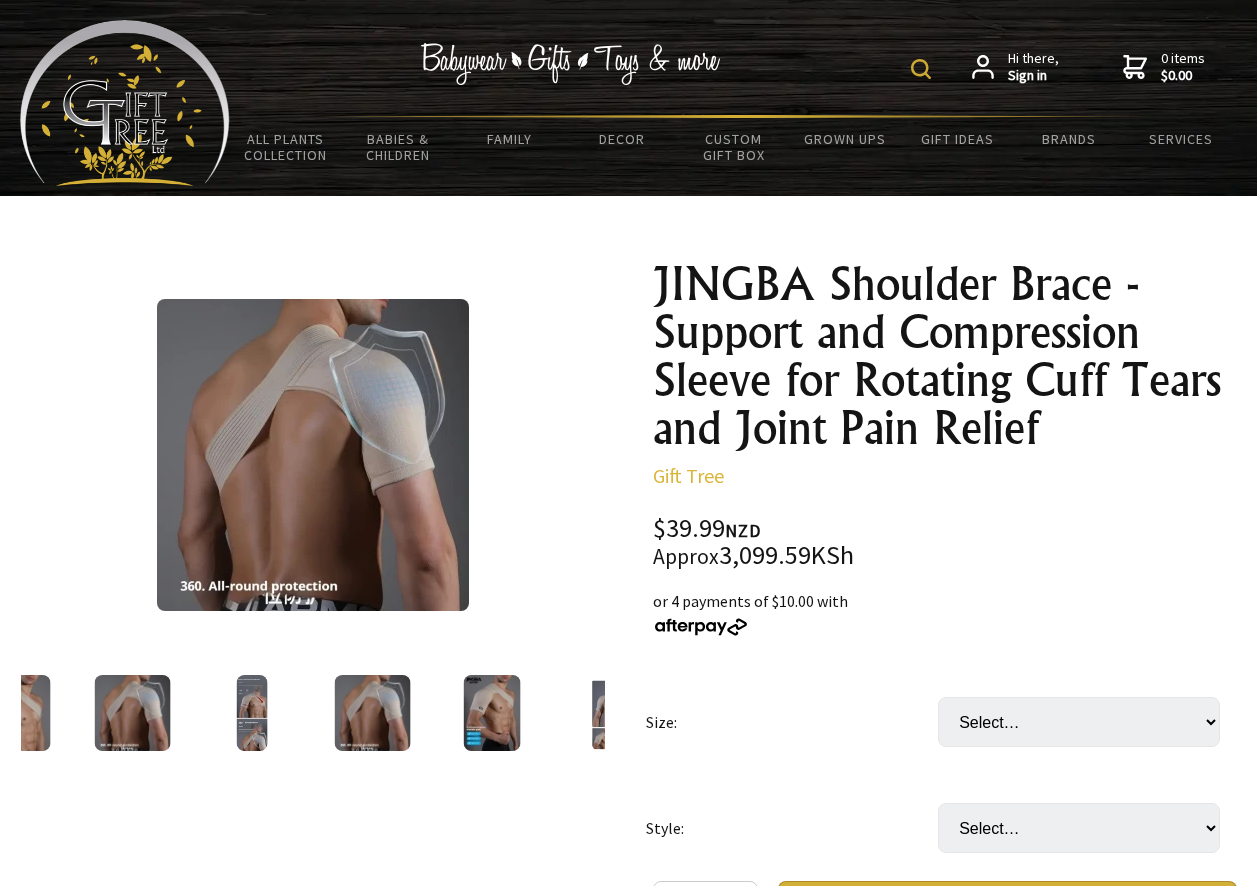 click at bounding box center [252, 713] 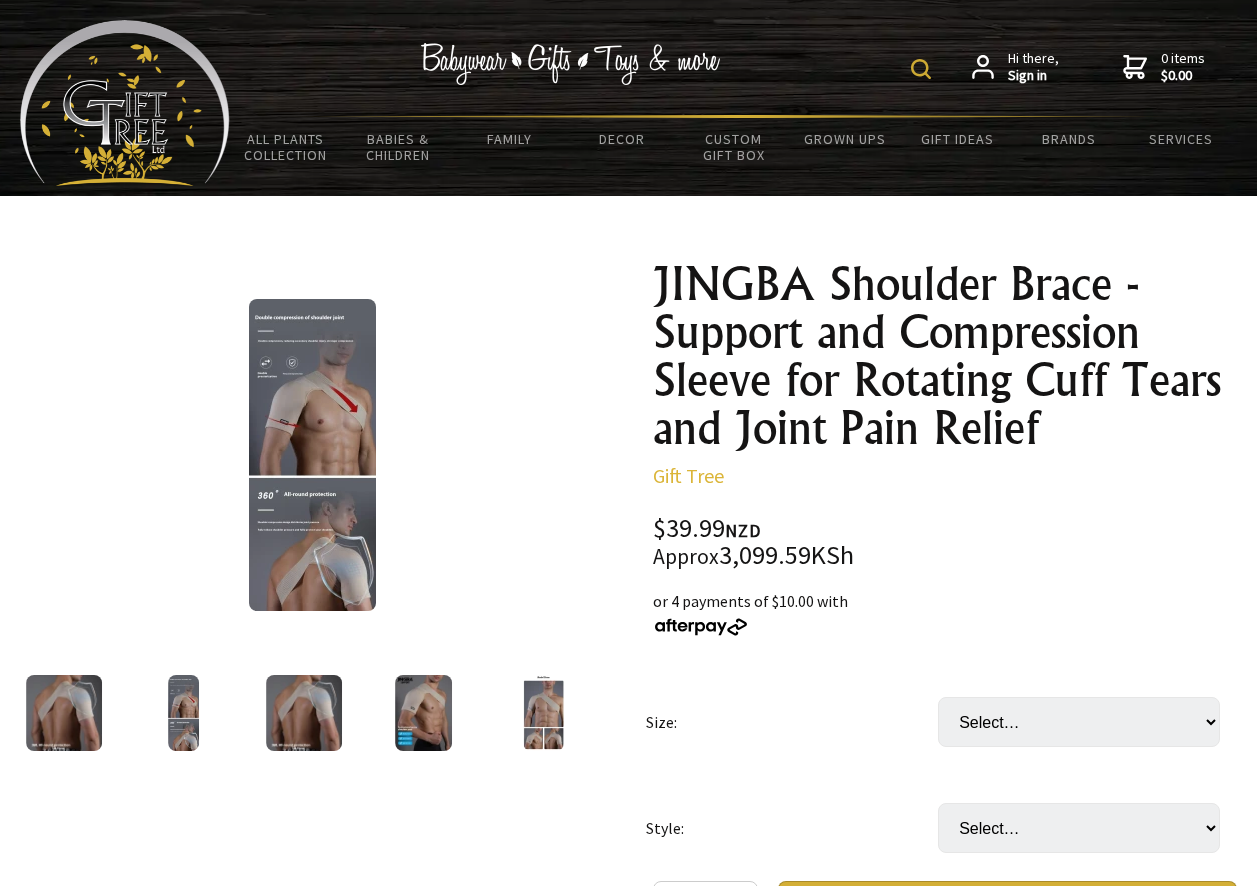click at bounding box center [304, 713] 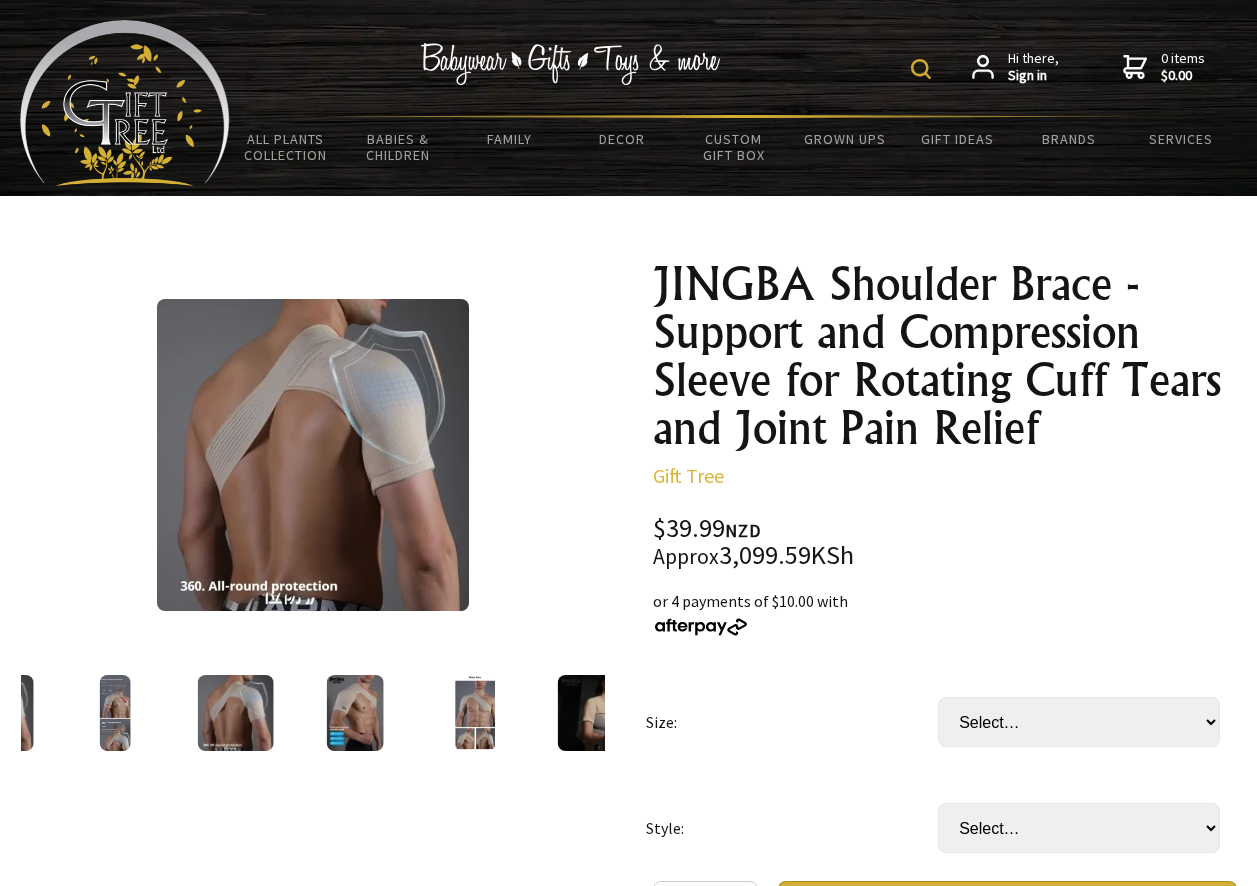 click at bounding box center [355, 713] 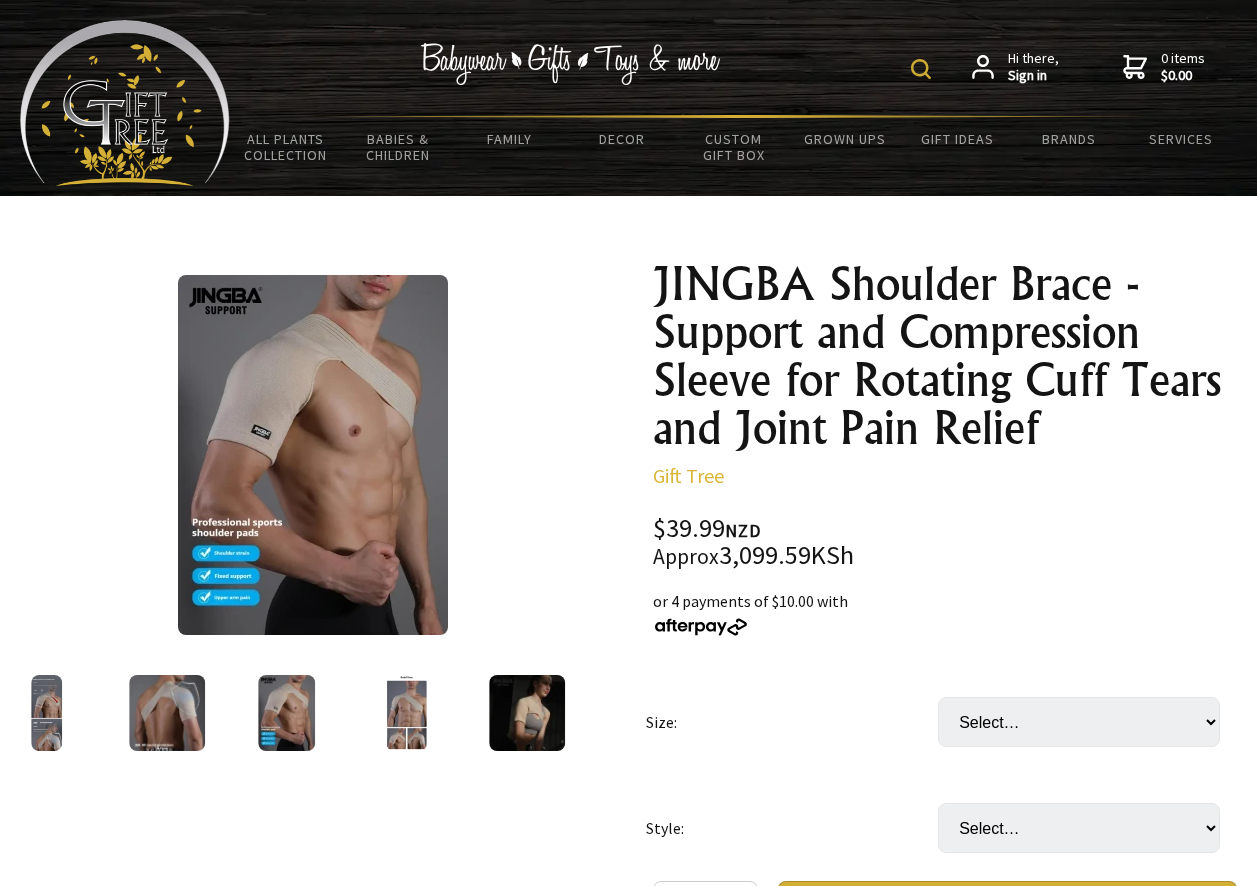 click at bounding box center (406, 713) 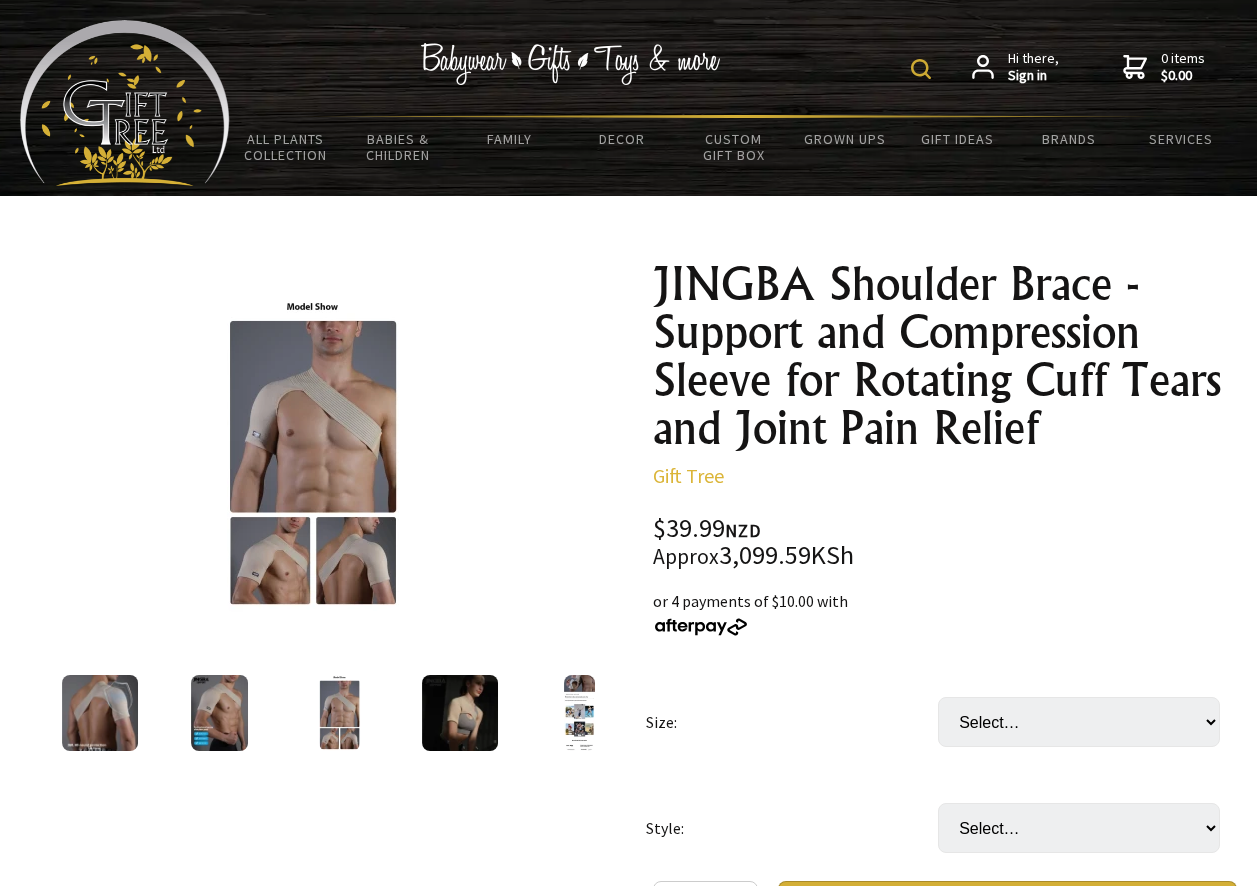 click at bounding box center [460, 713] 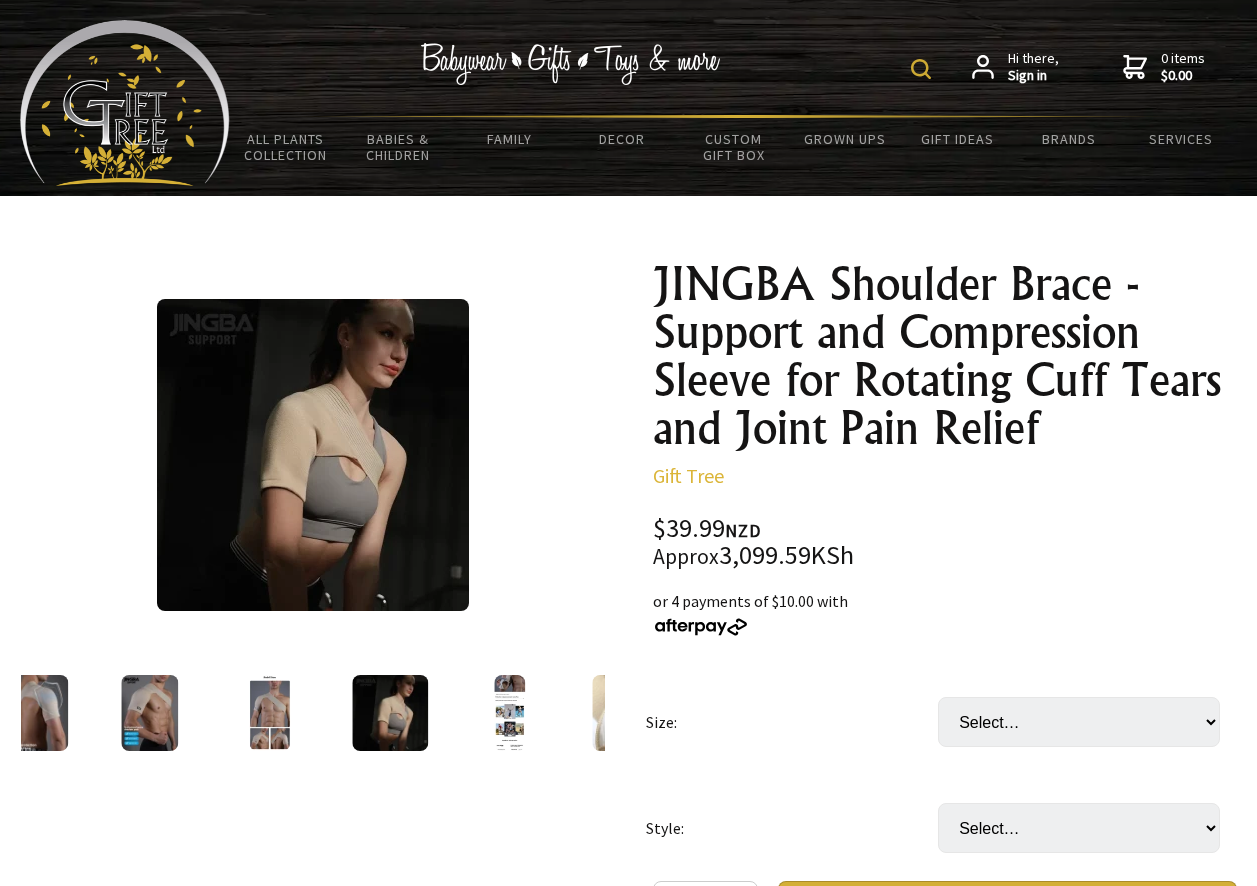 click at bounding box center (509, 713) 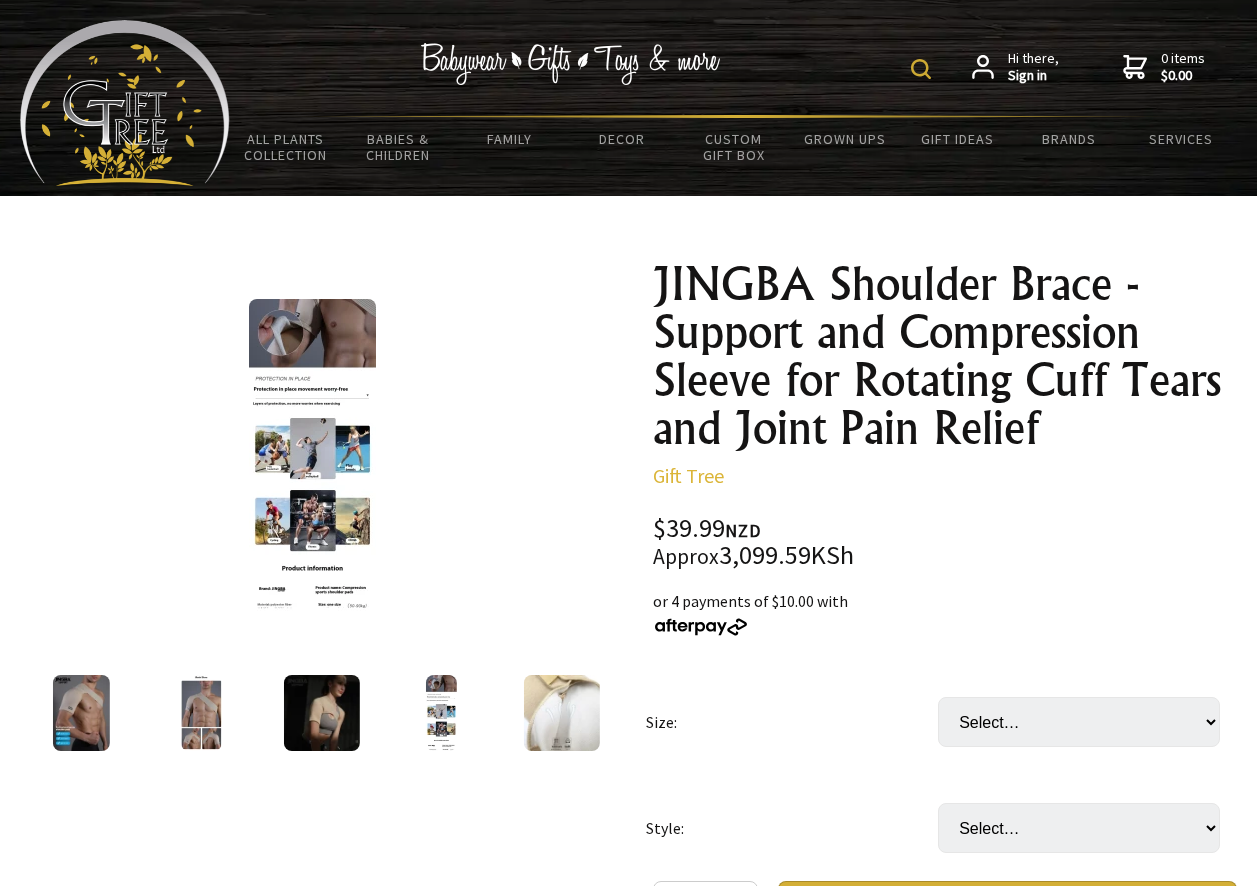 click at bounding box center [561, 713] 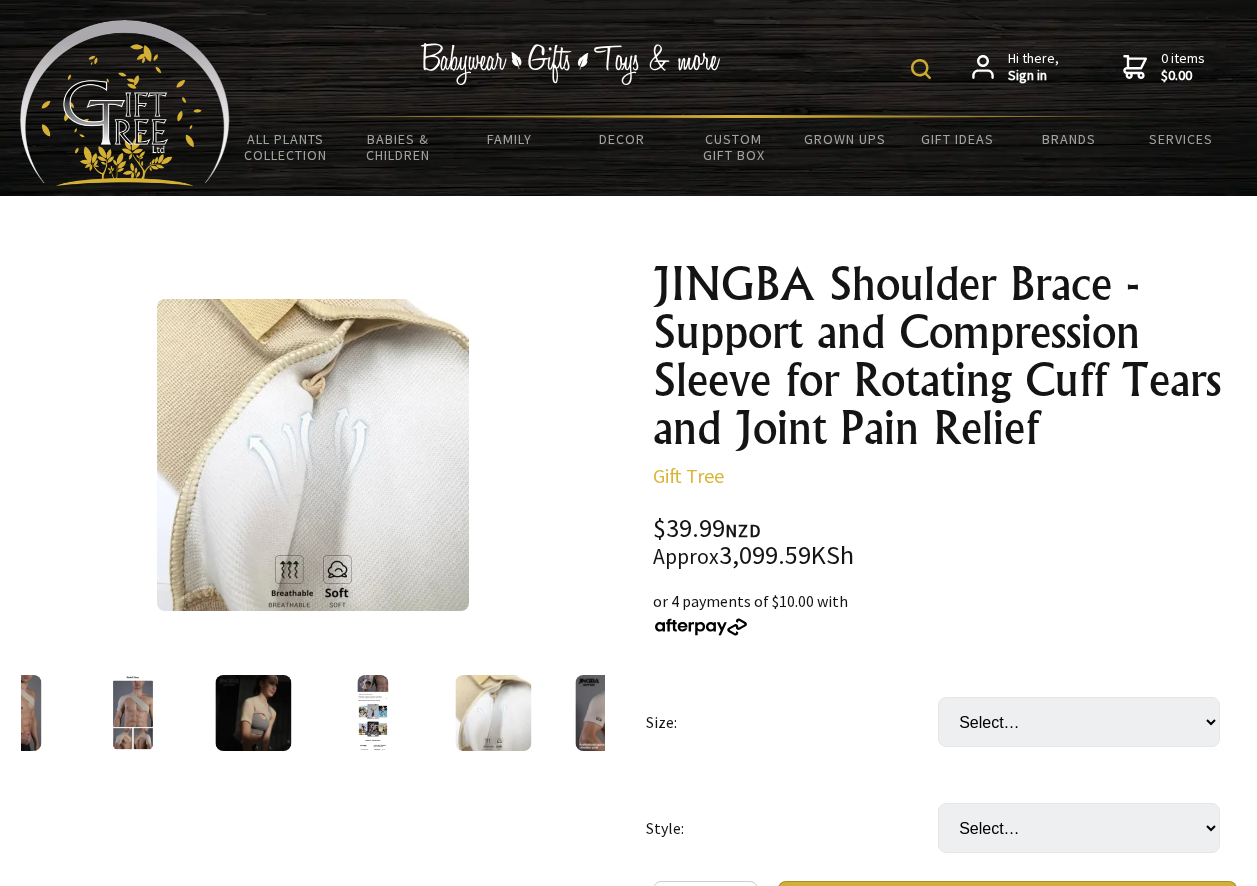 click at bounding box center [12, 713] 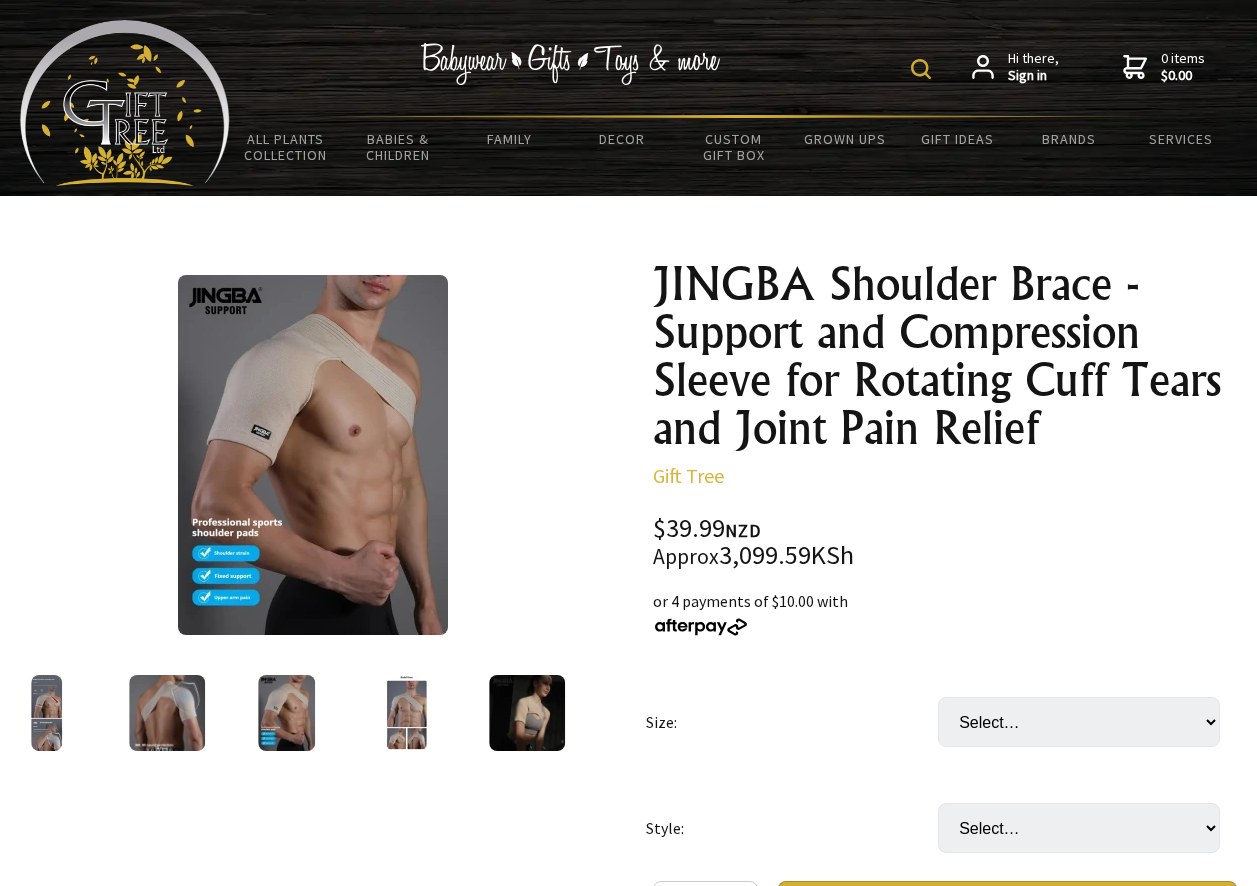 click at bounding box center (46, 713) 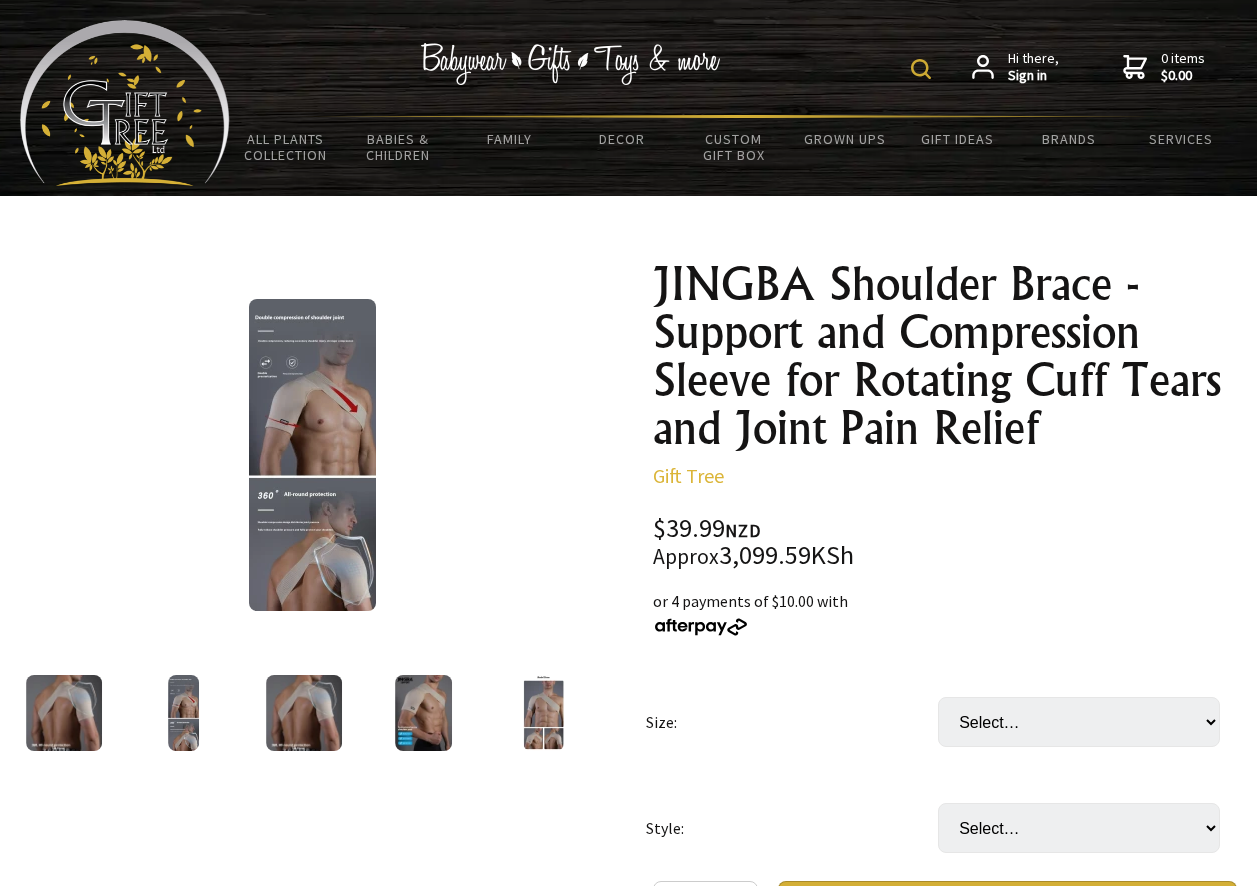 click at bounding box center [312, 455] 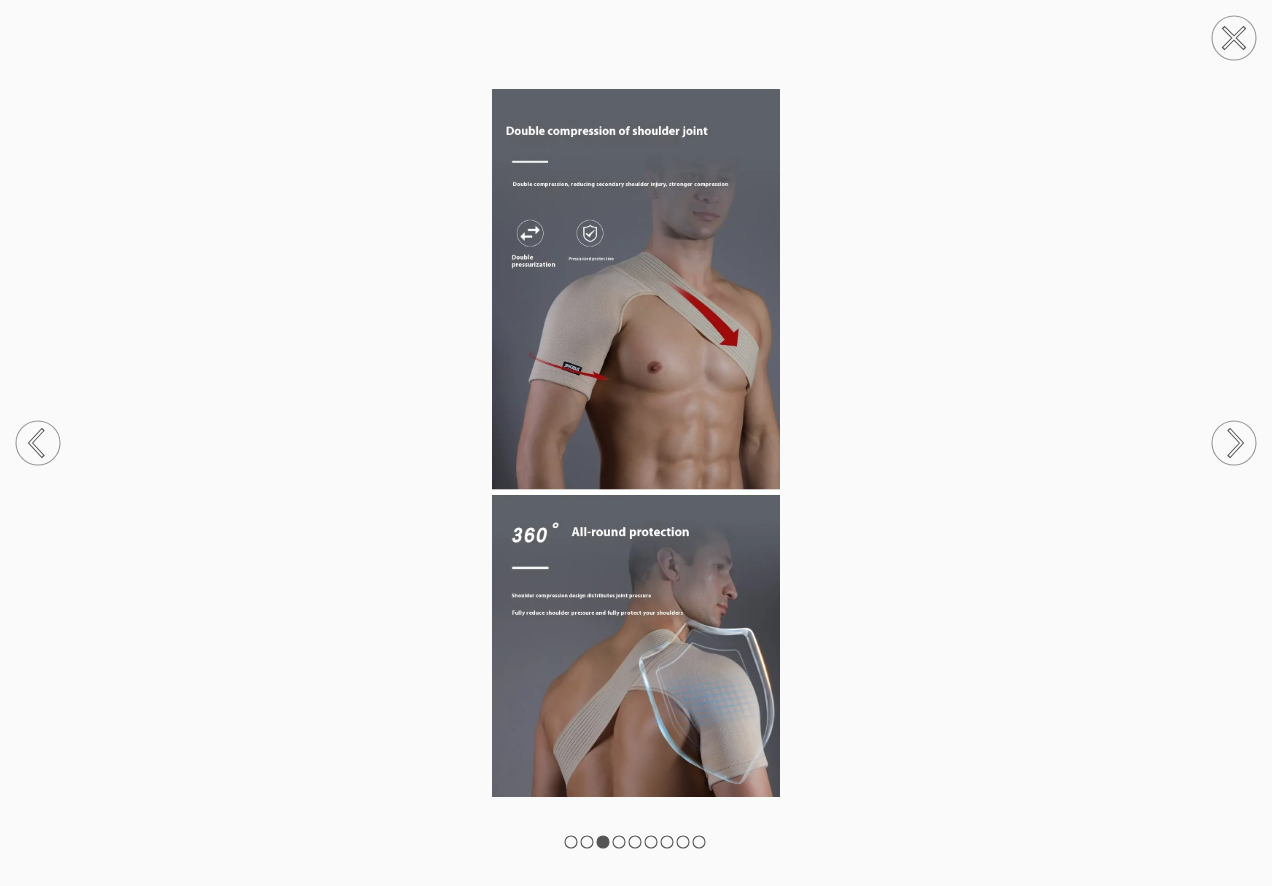 click 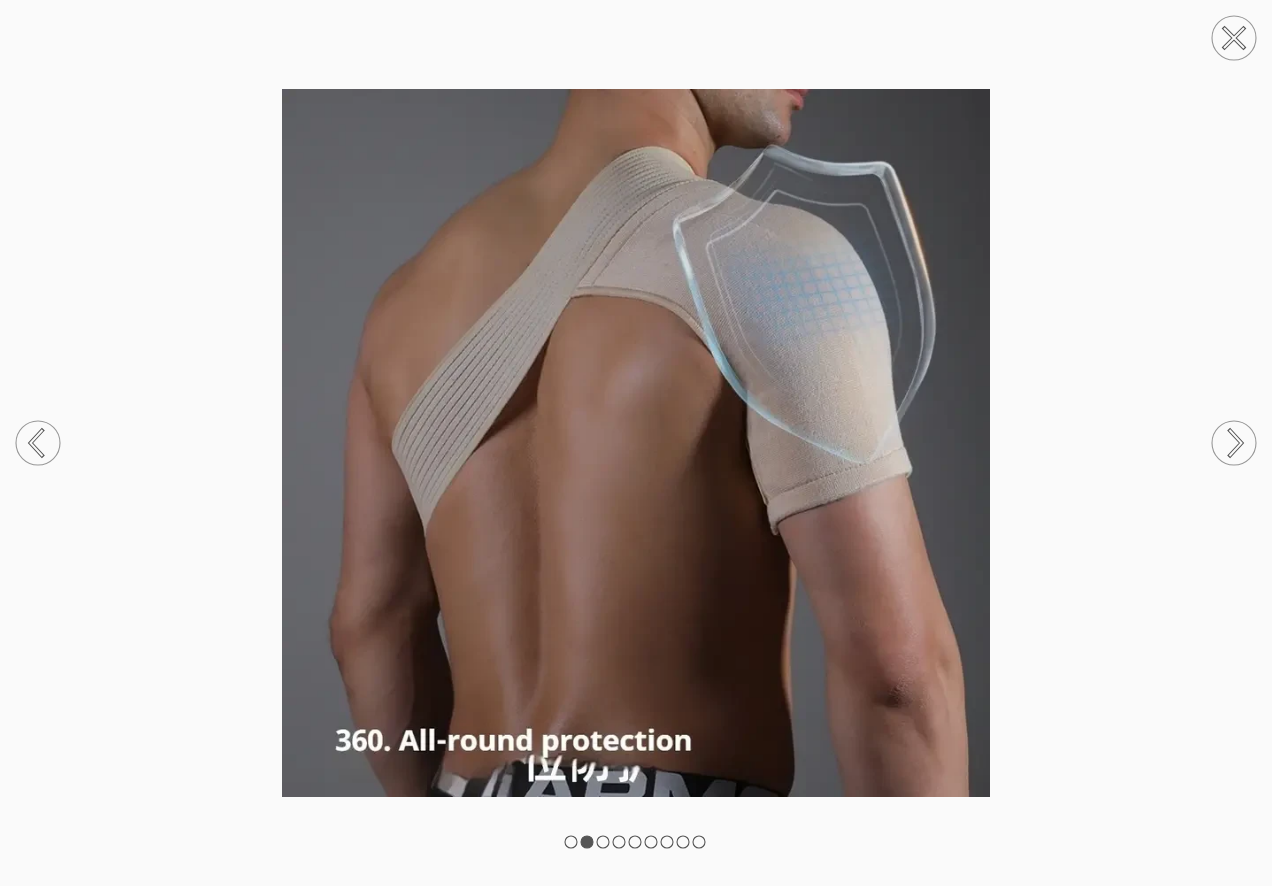 click 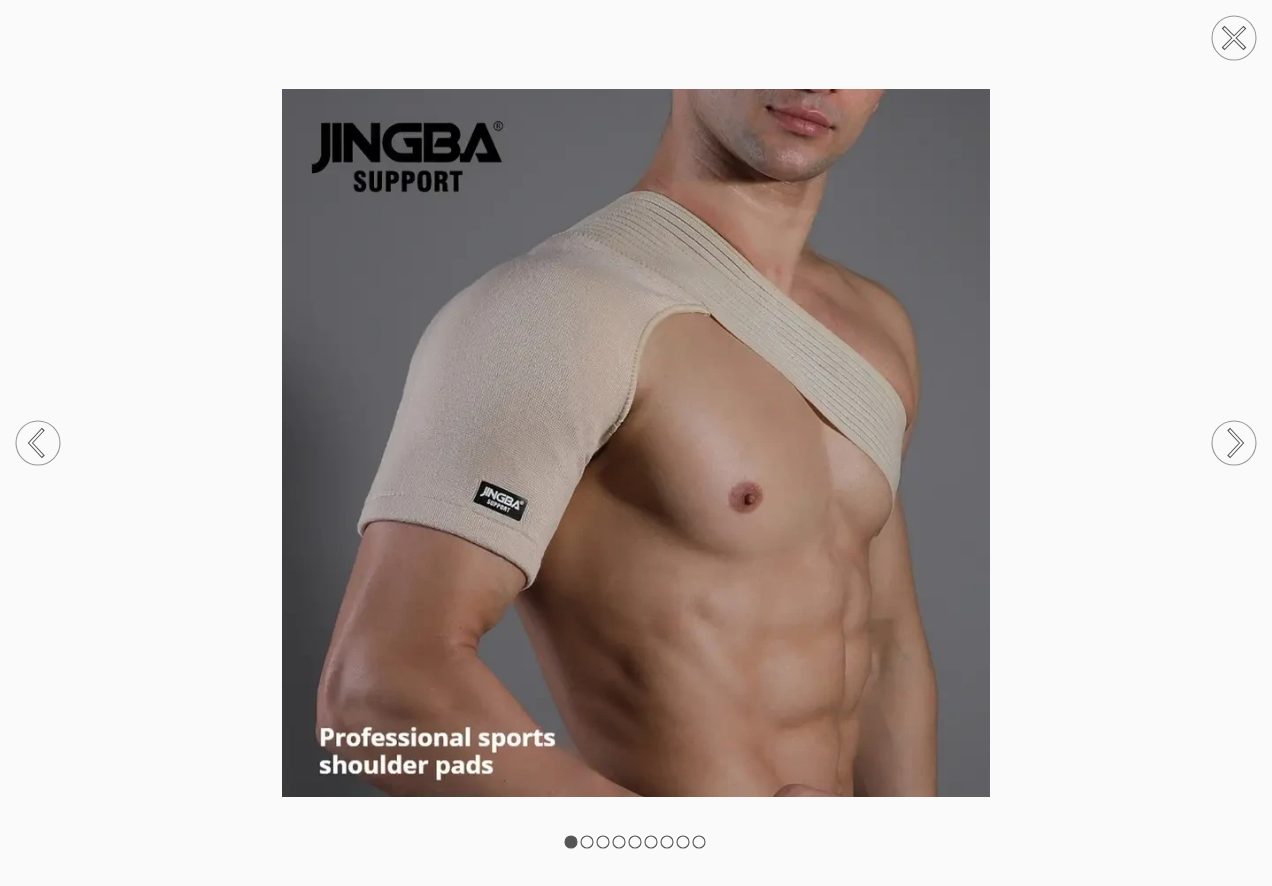 click 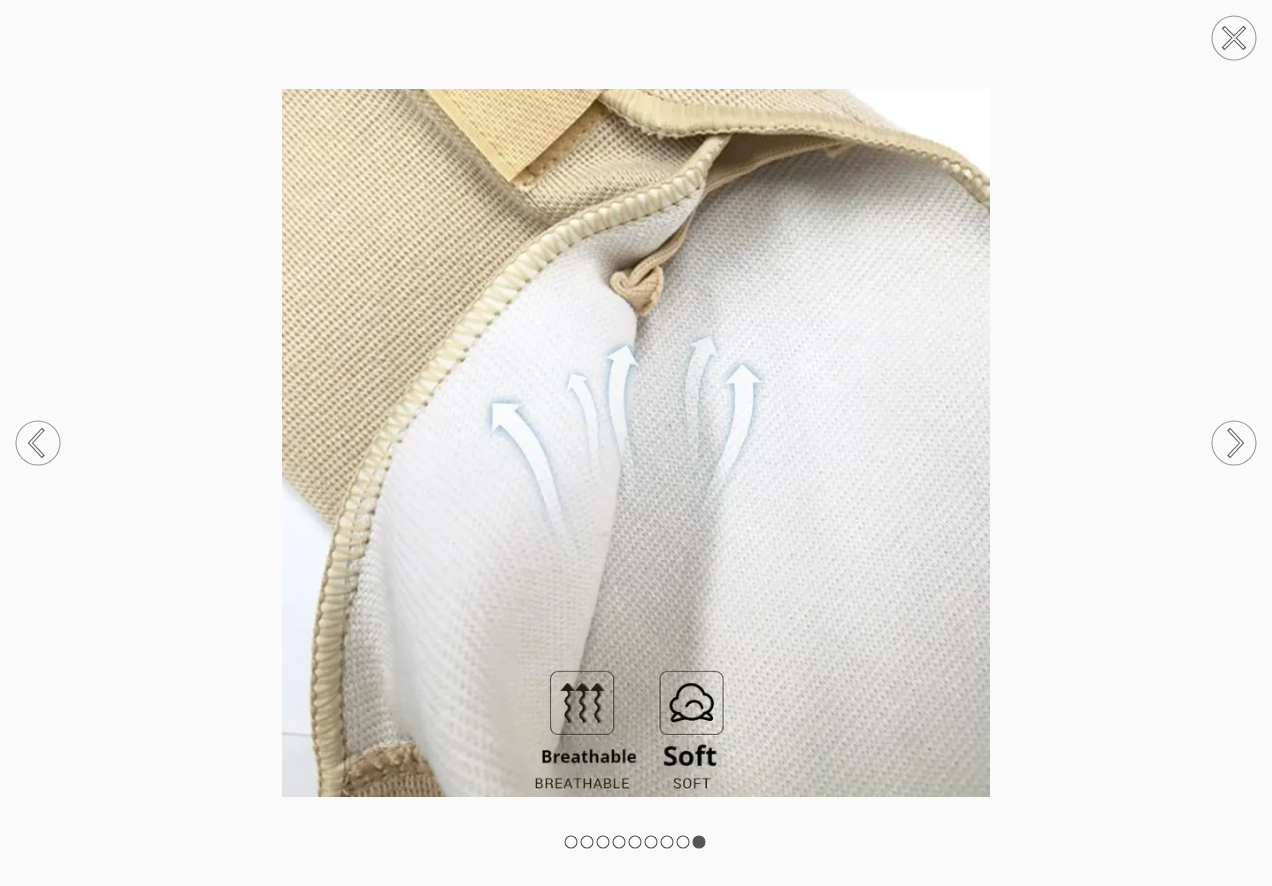 click 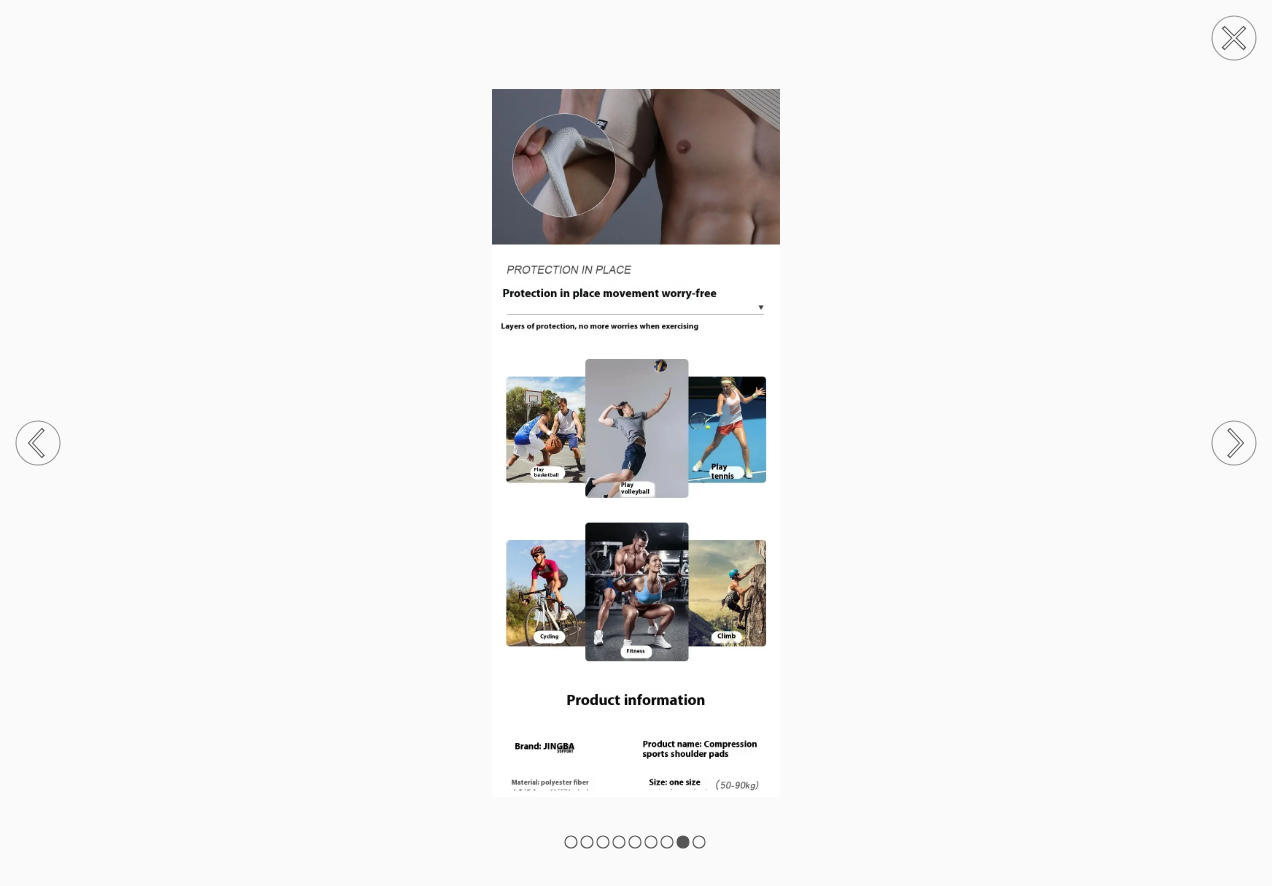 click 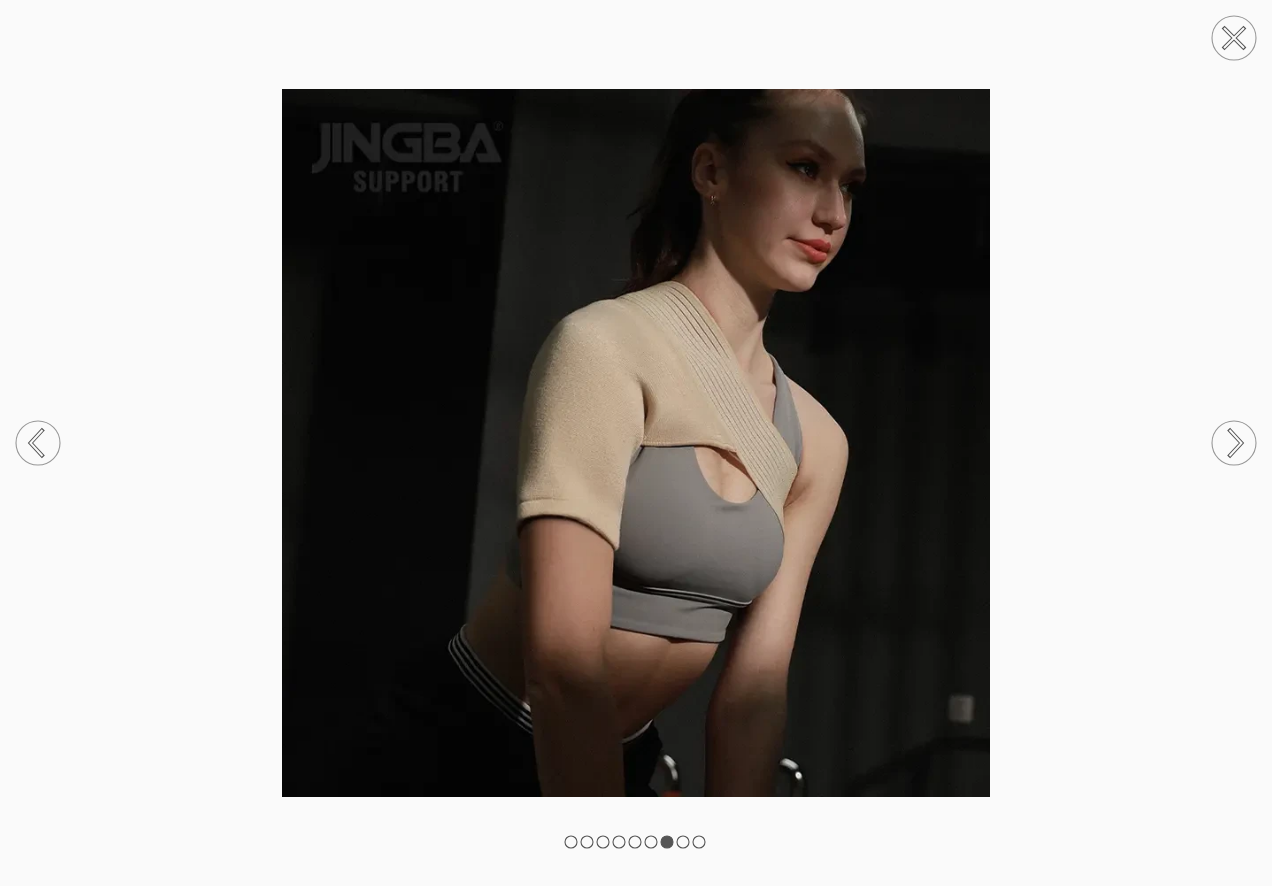 click 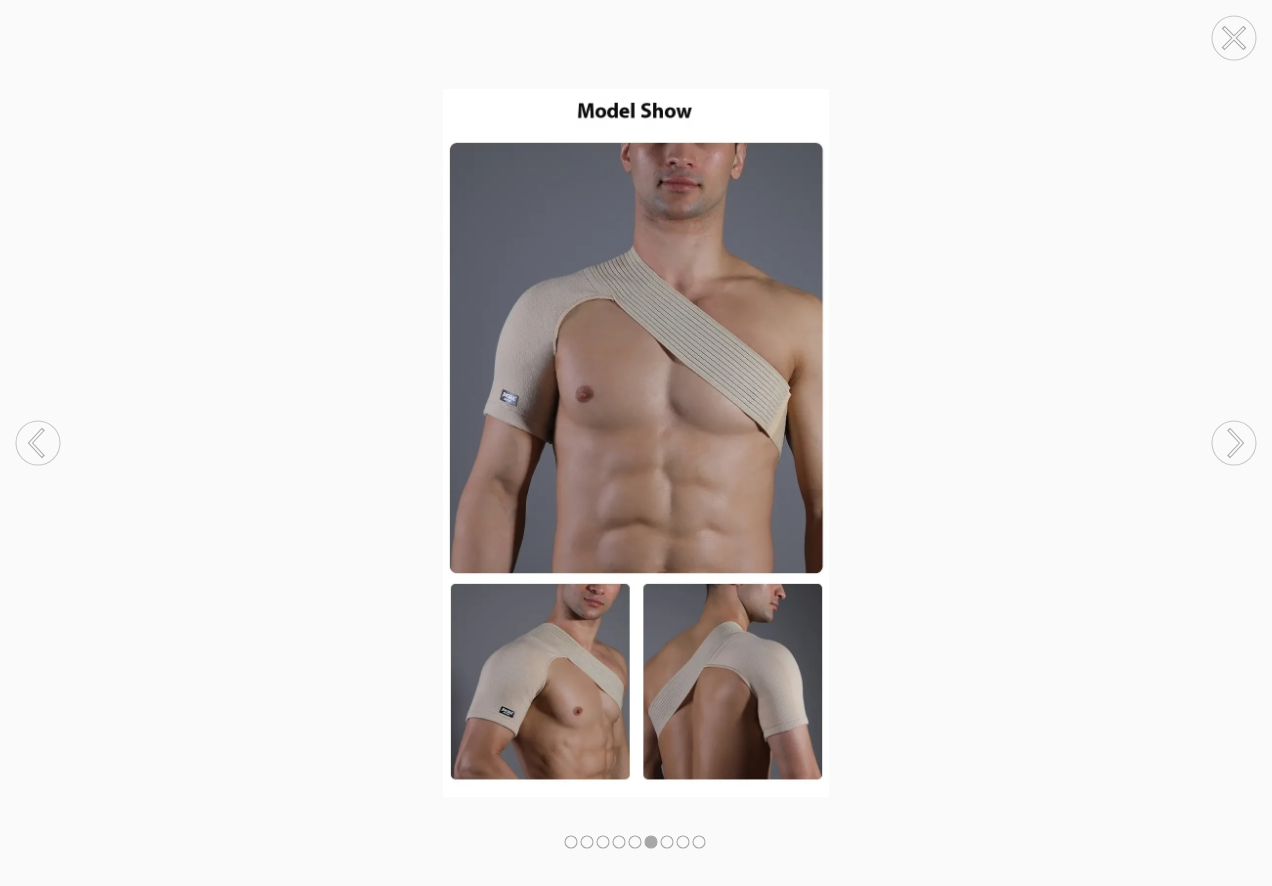 click 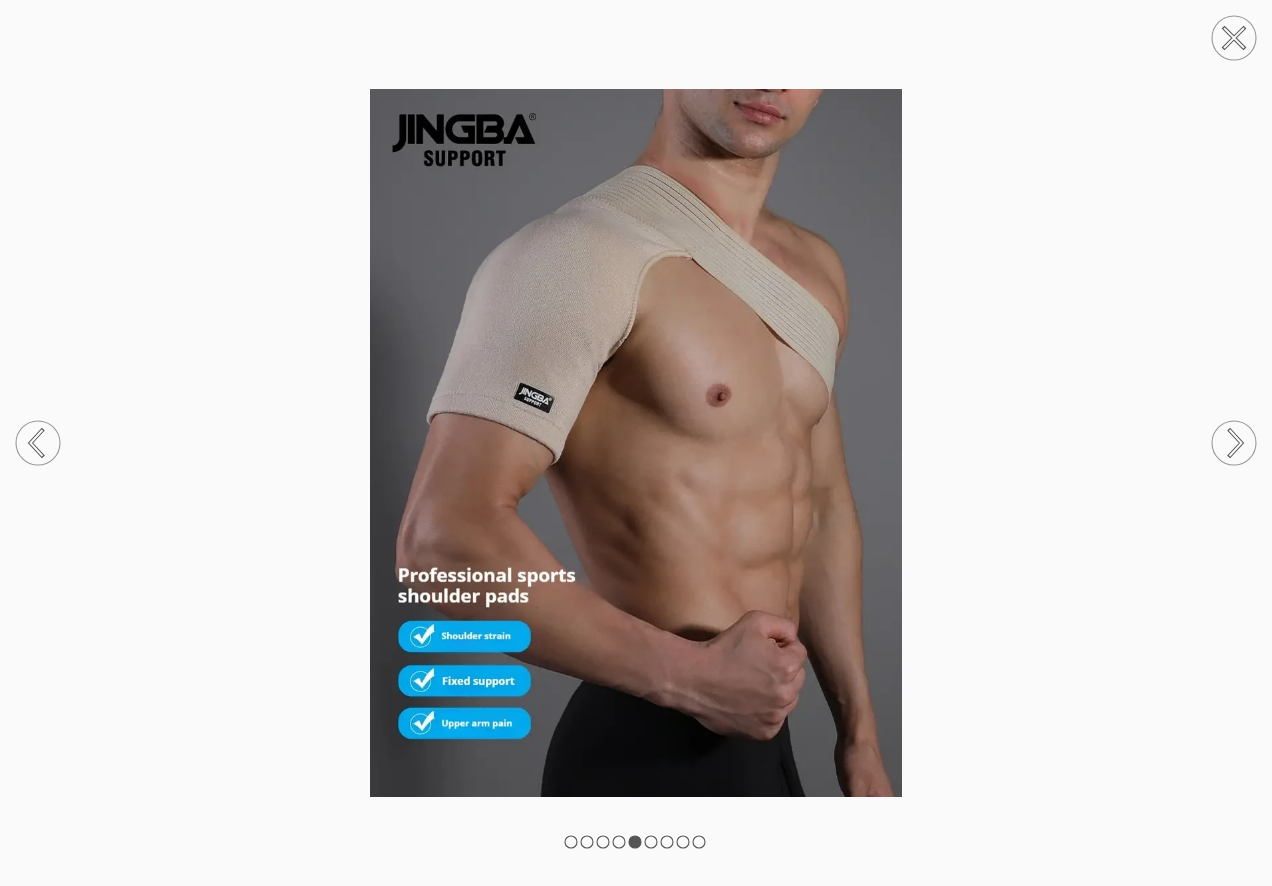 click 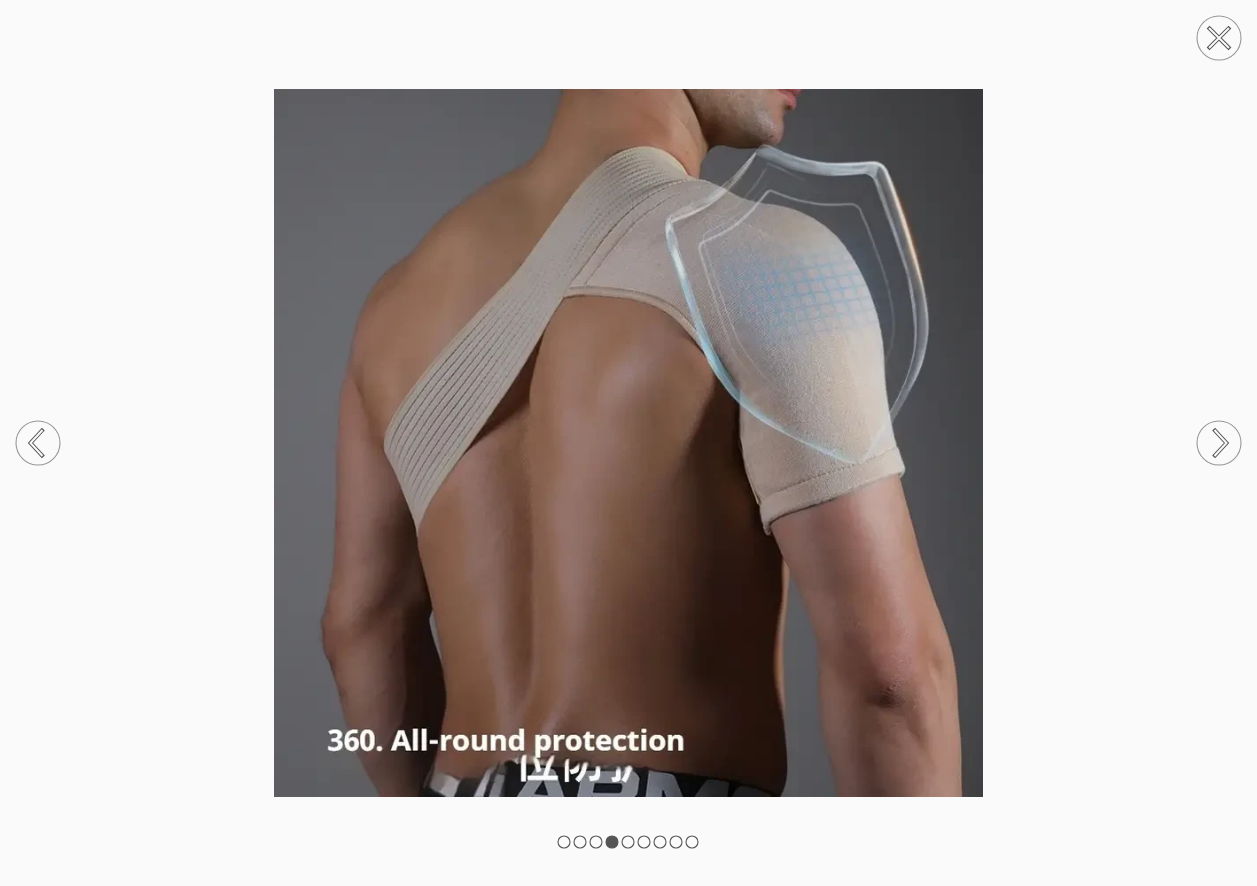 click 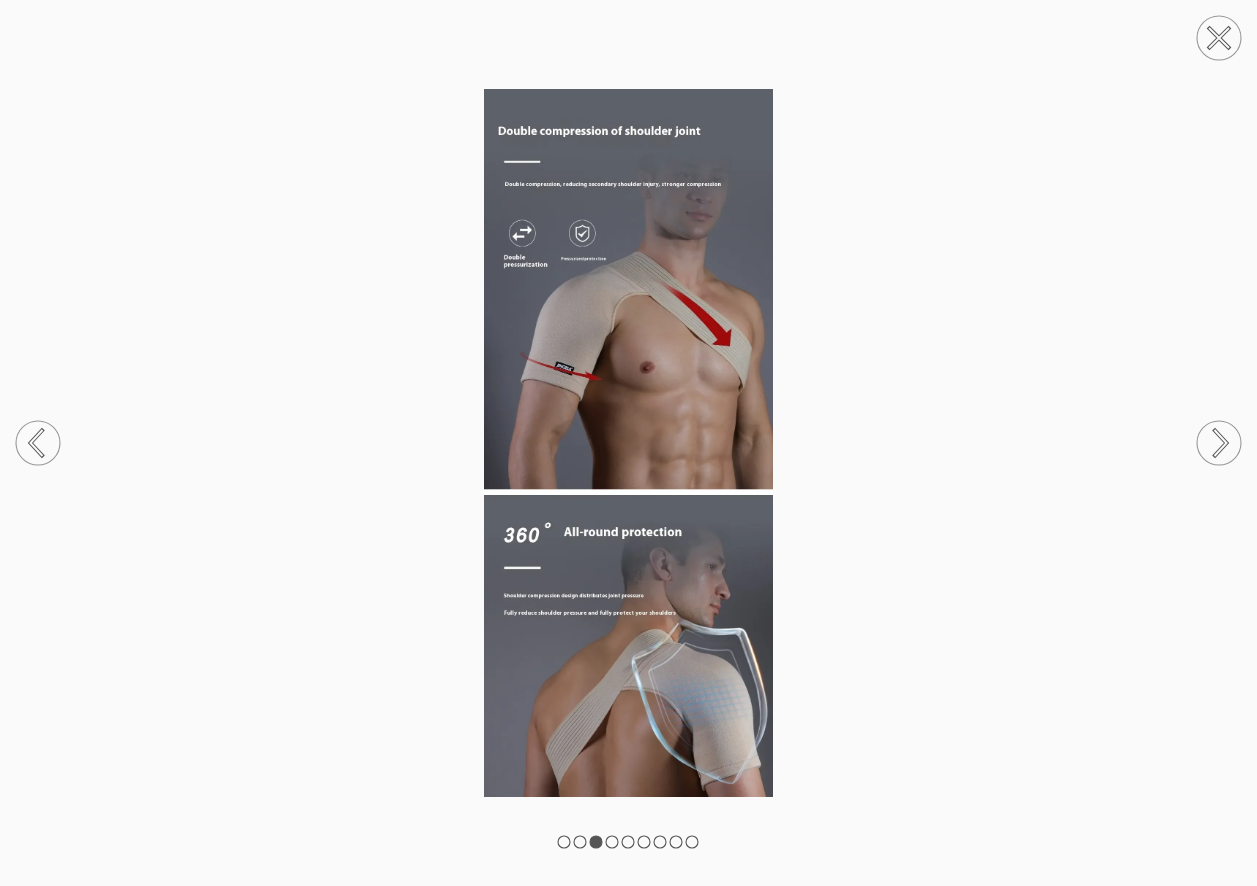click 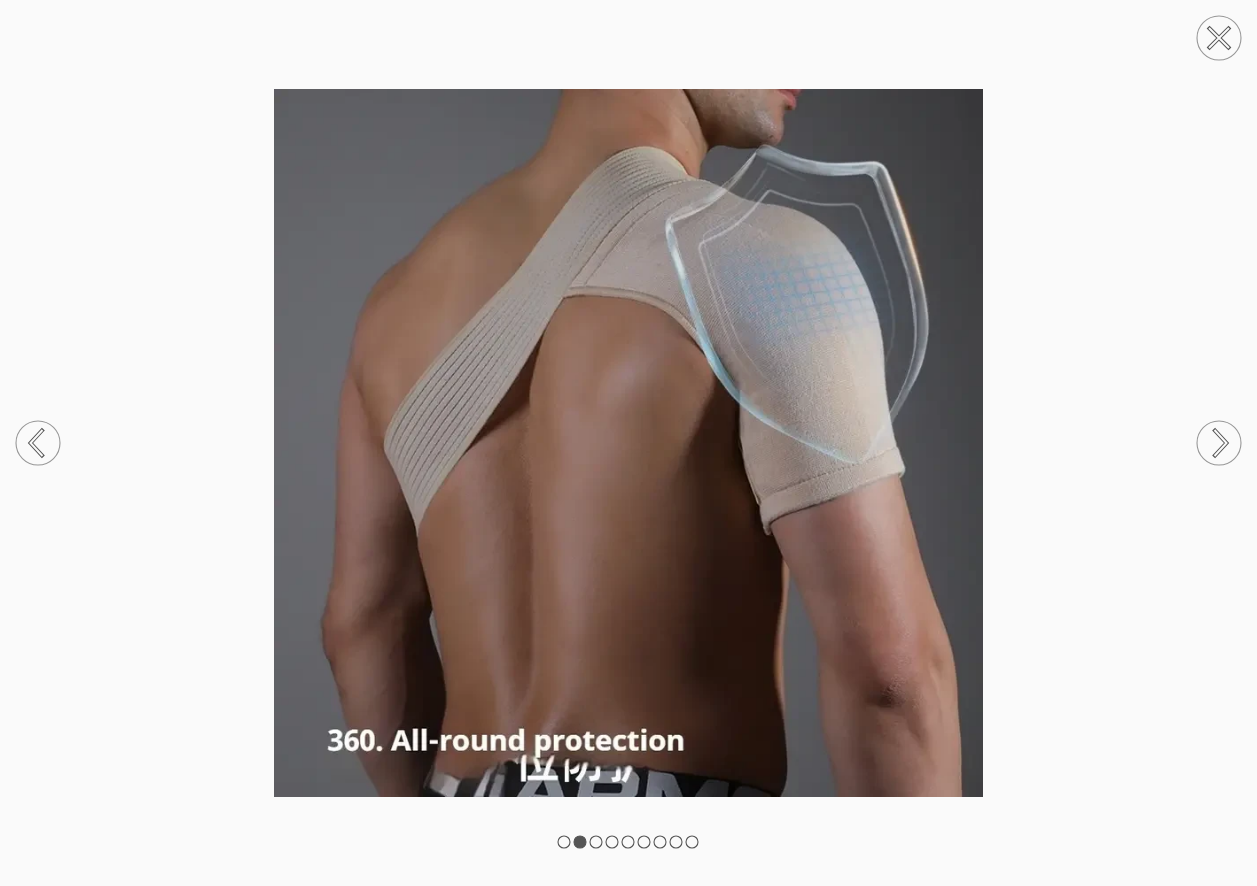 click 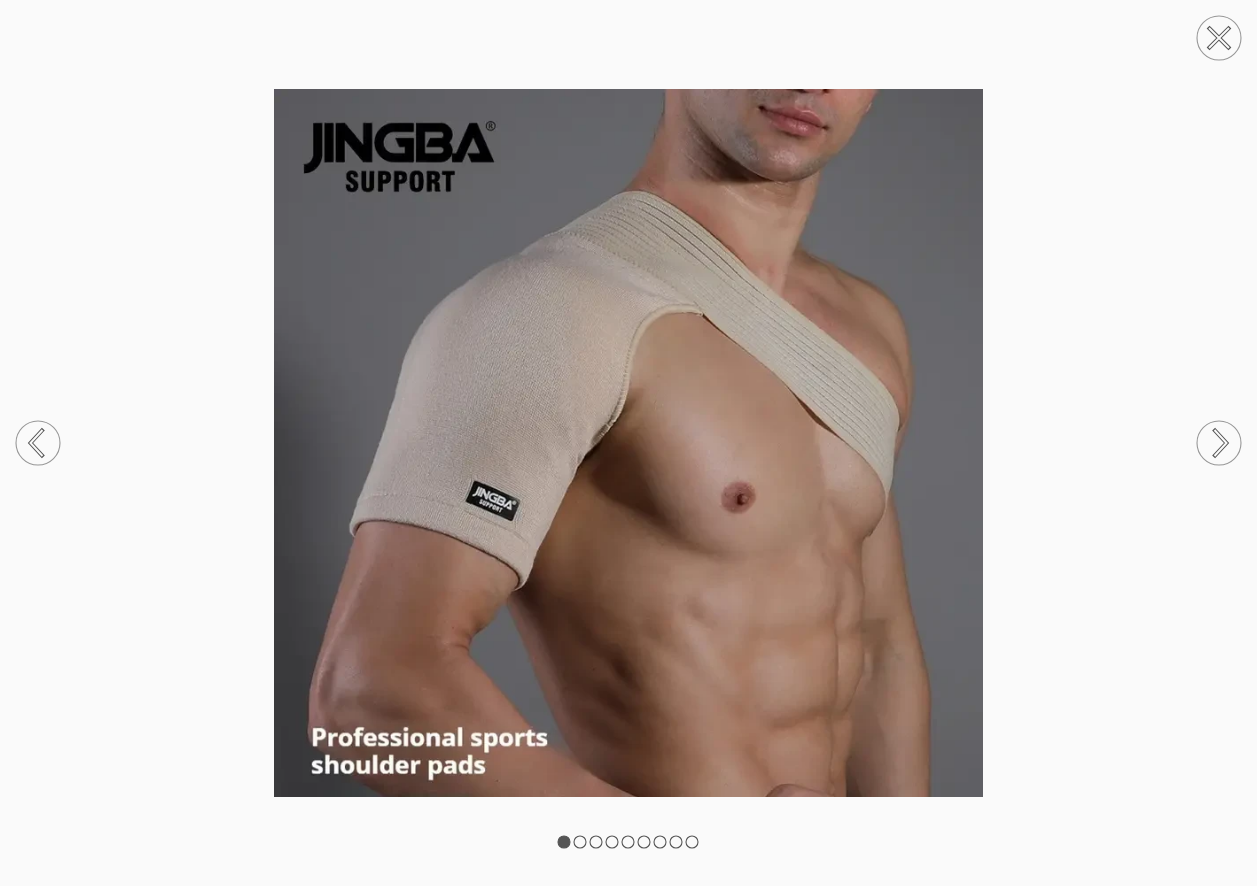 click 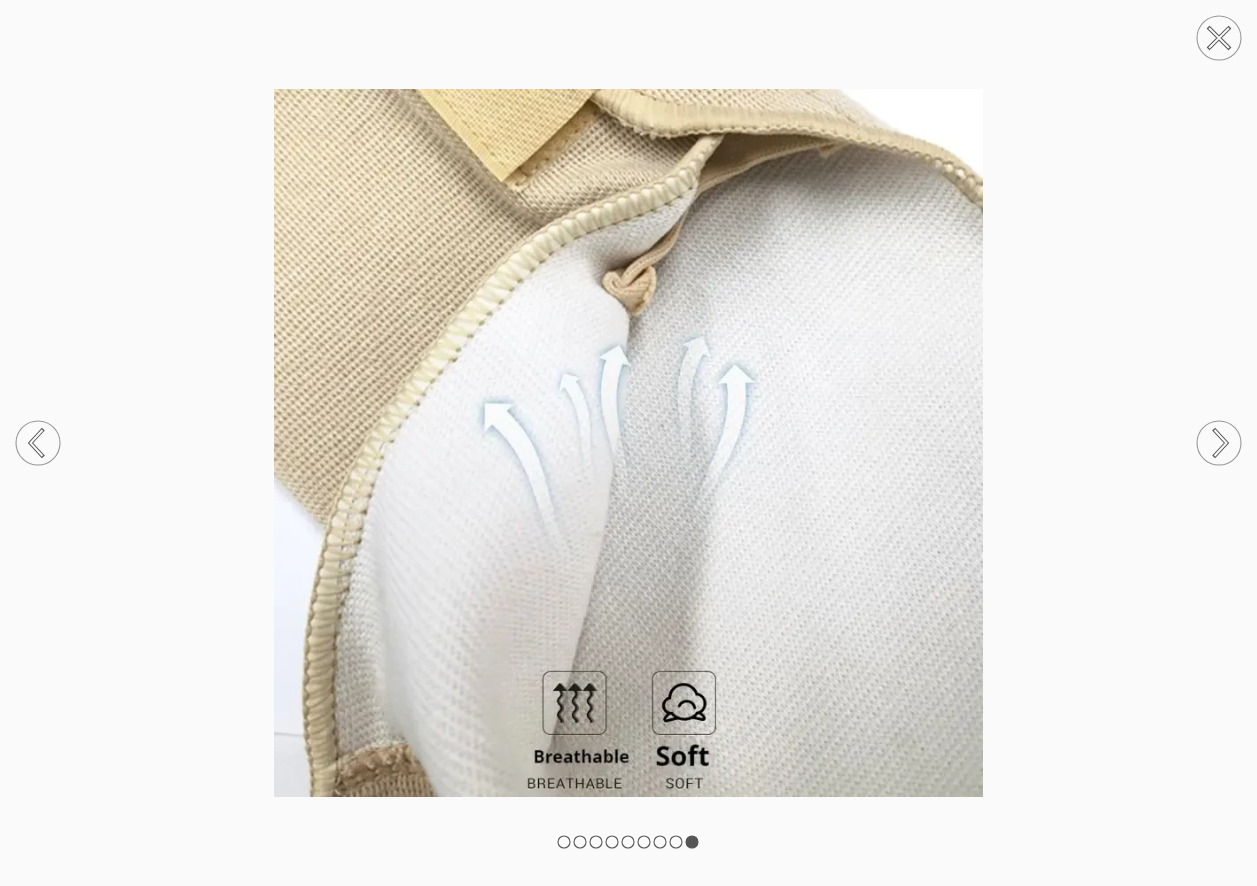 click 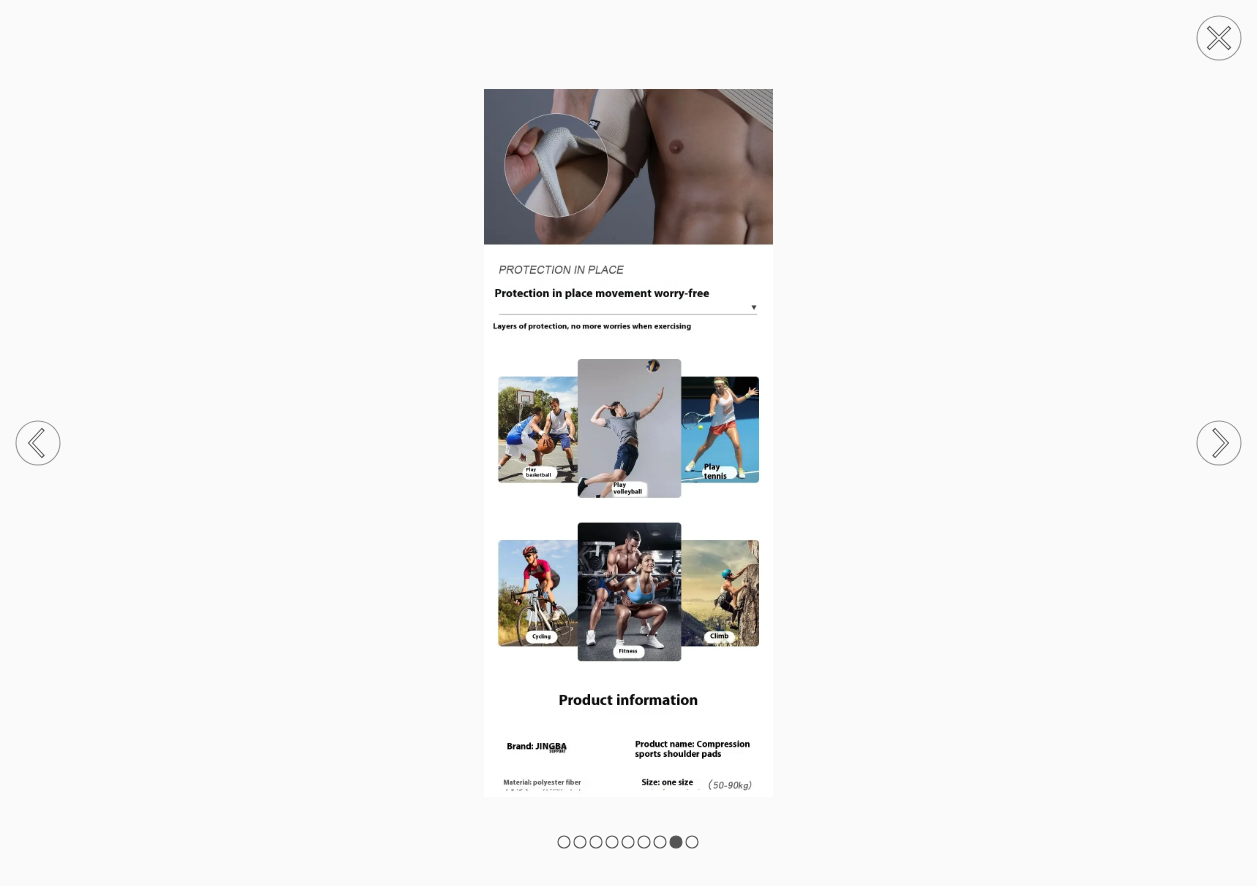 click 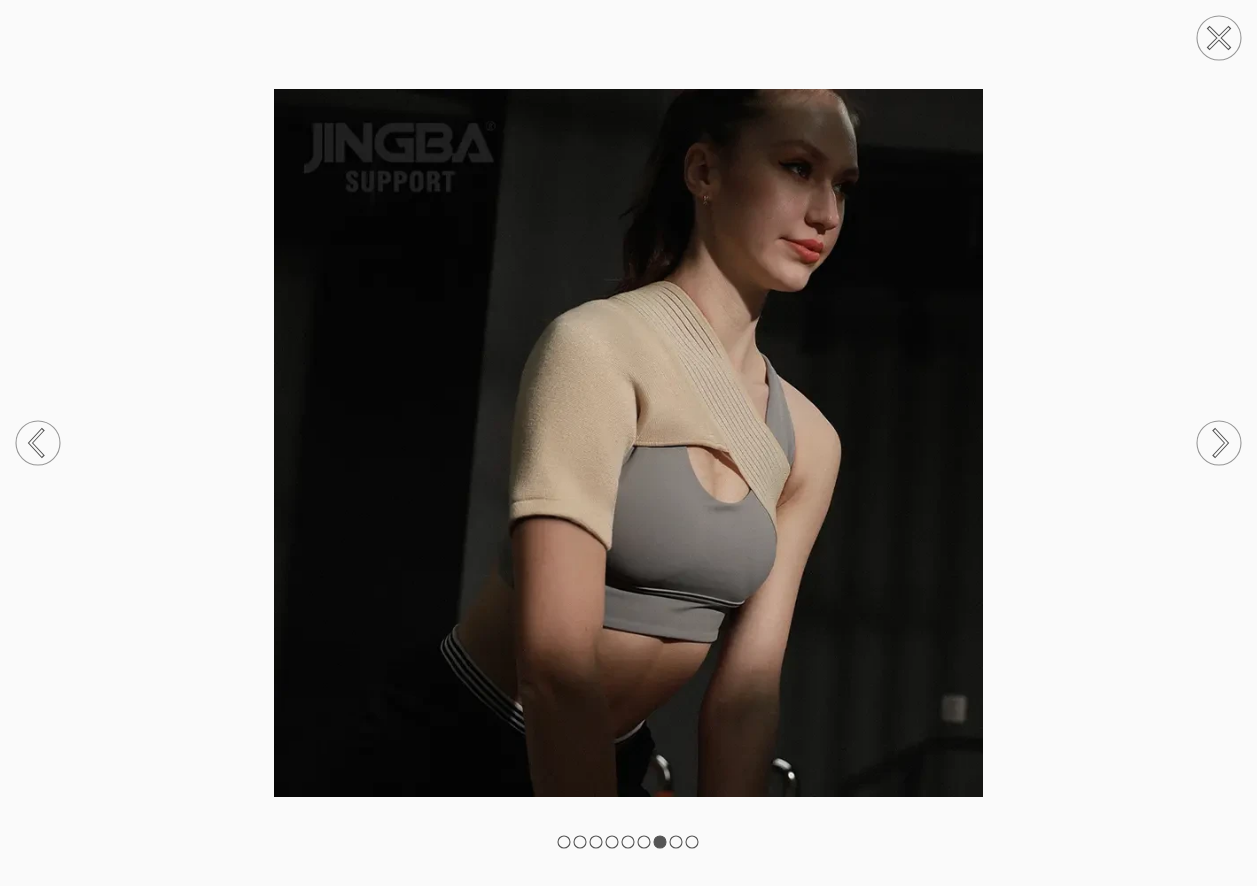 click 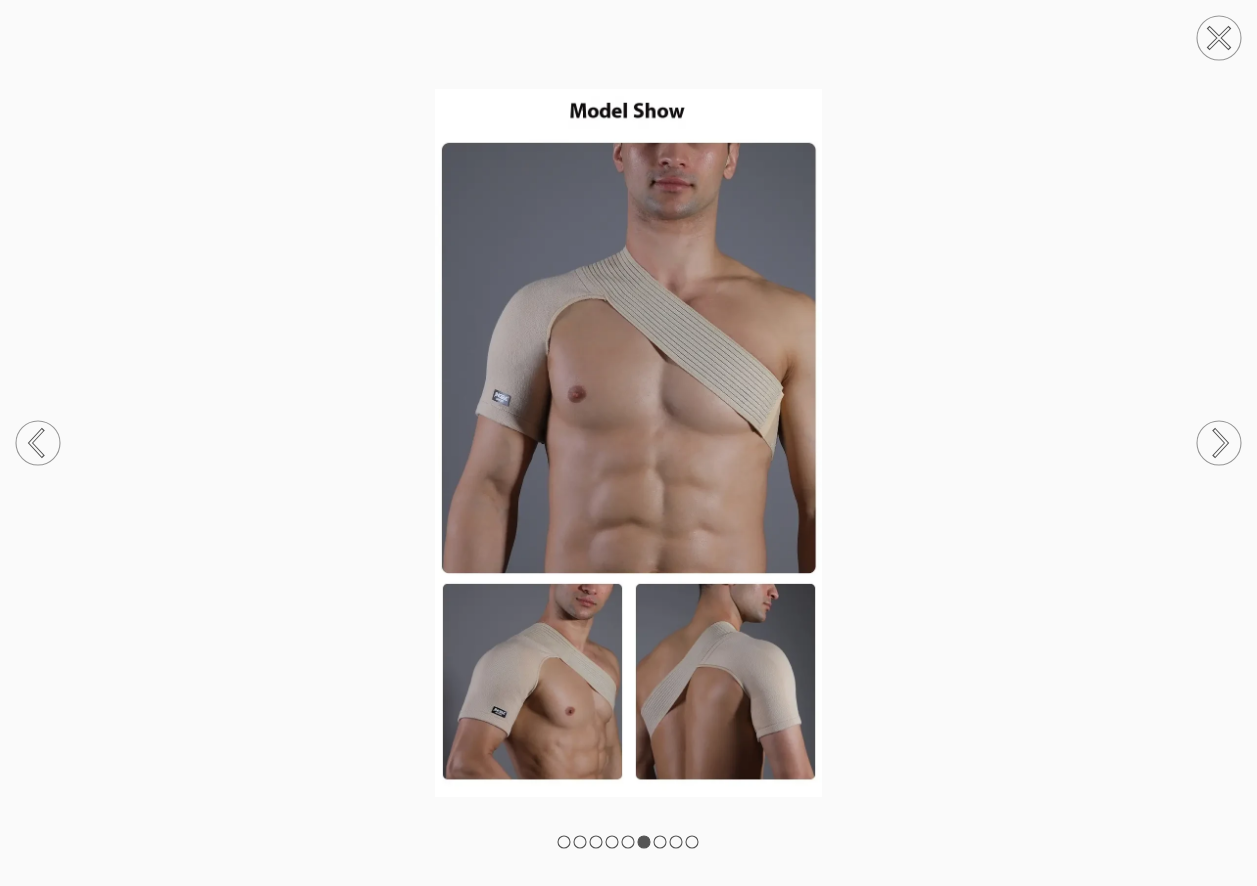 click 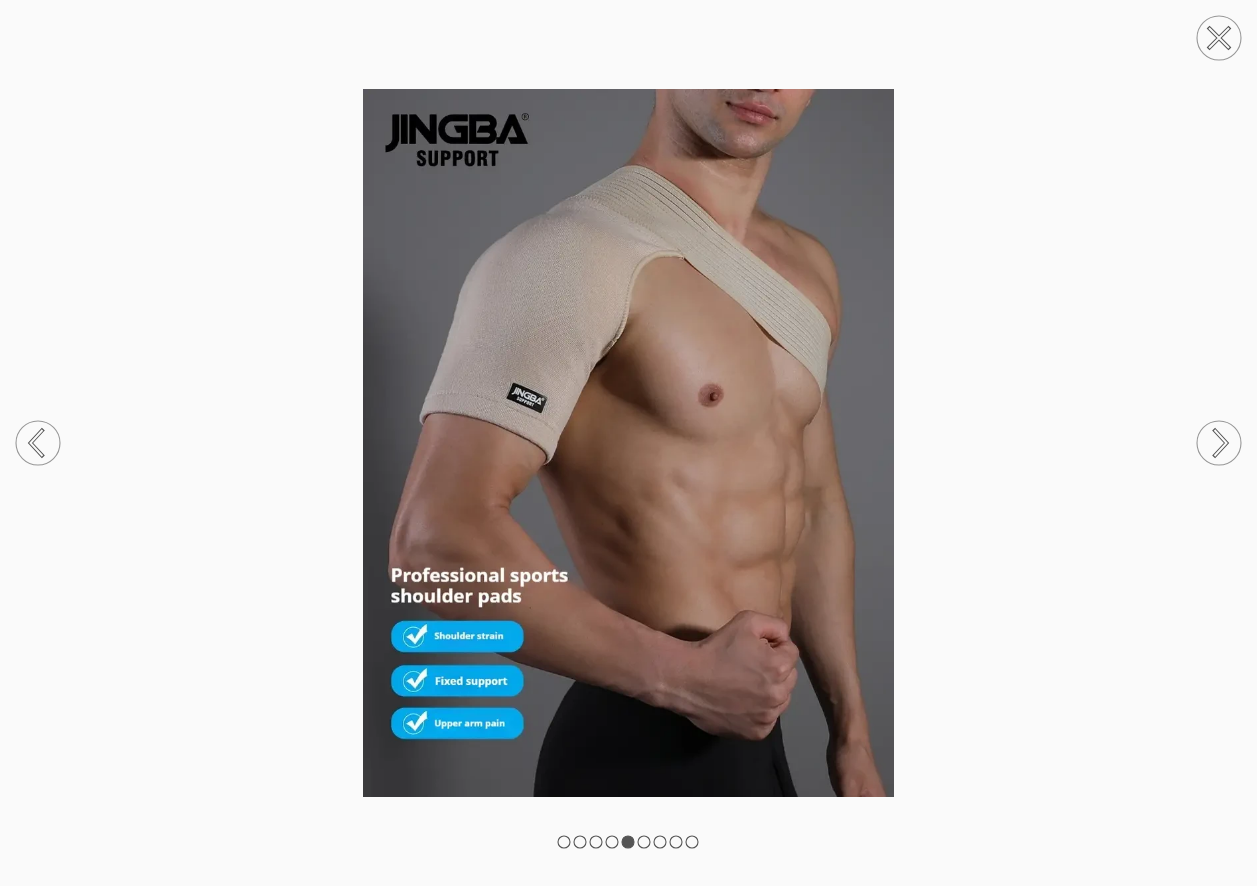 click 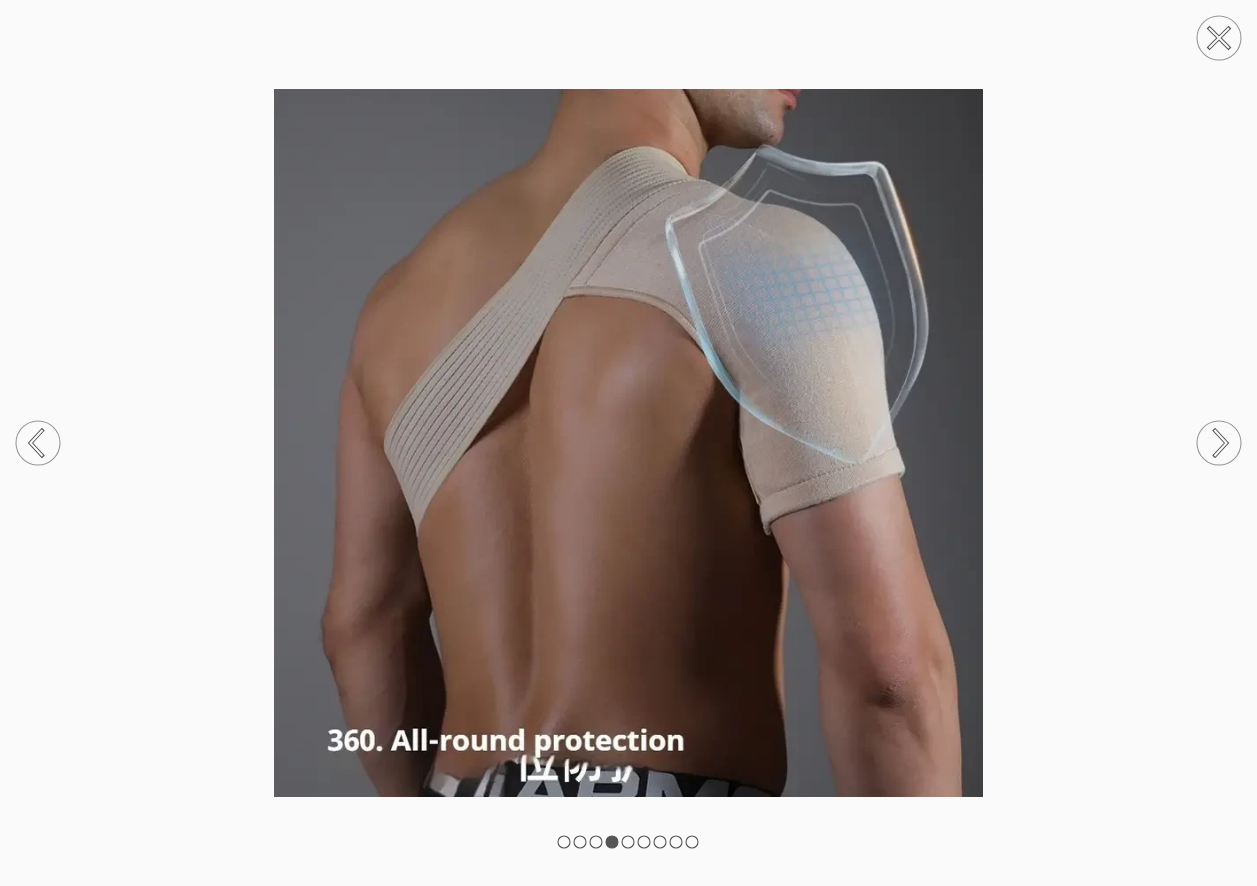 click 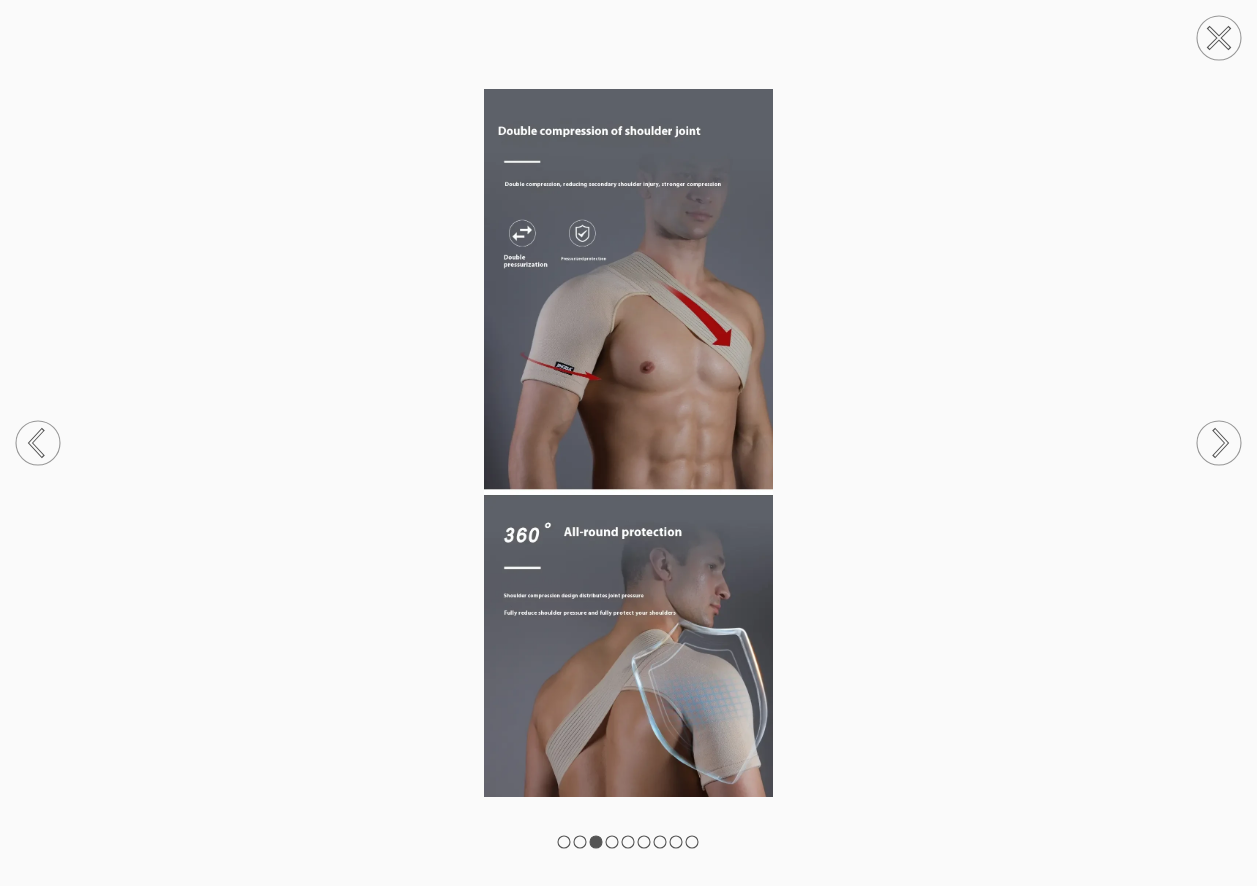 click 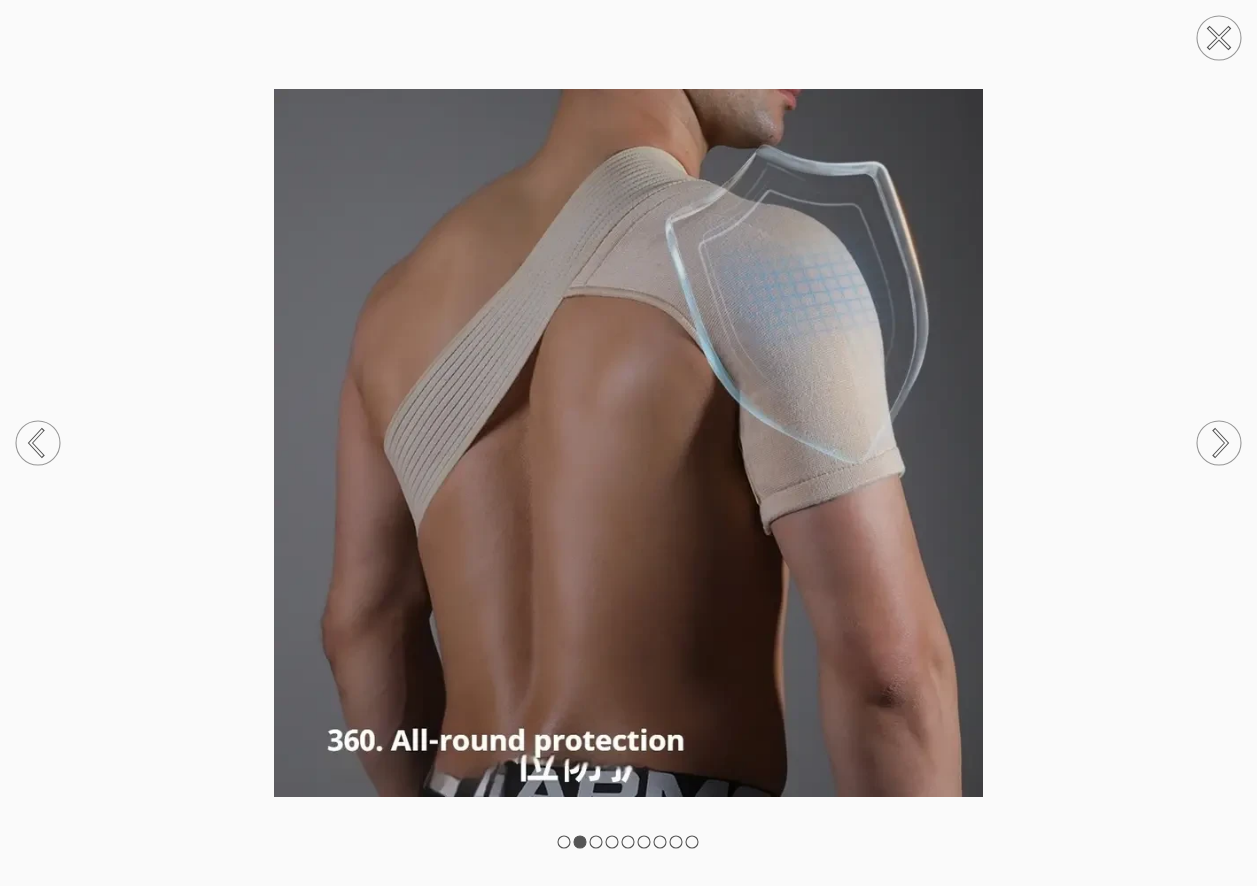 click 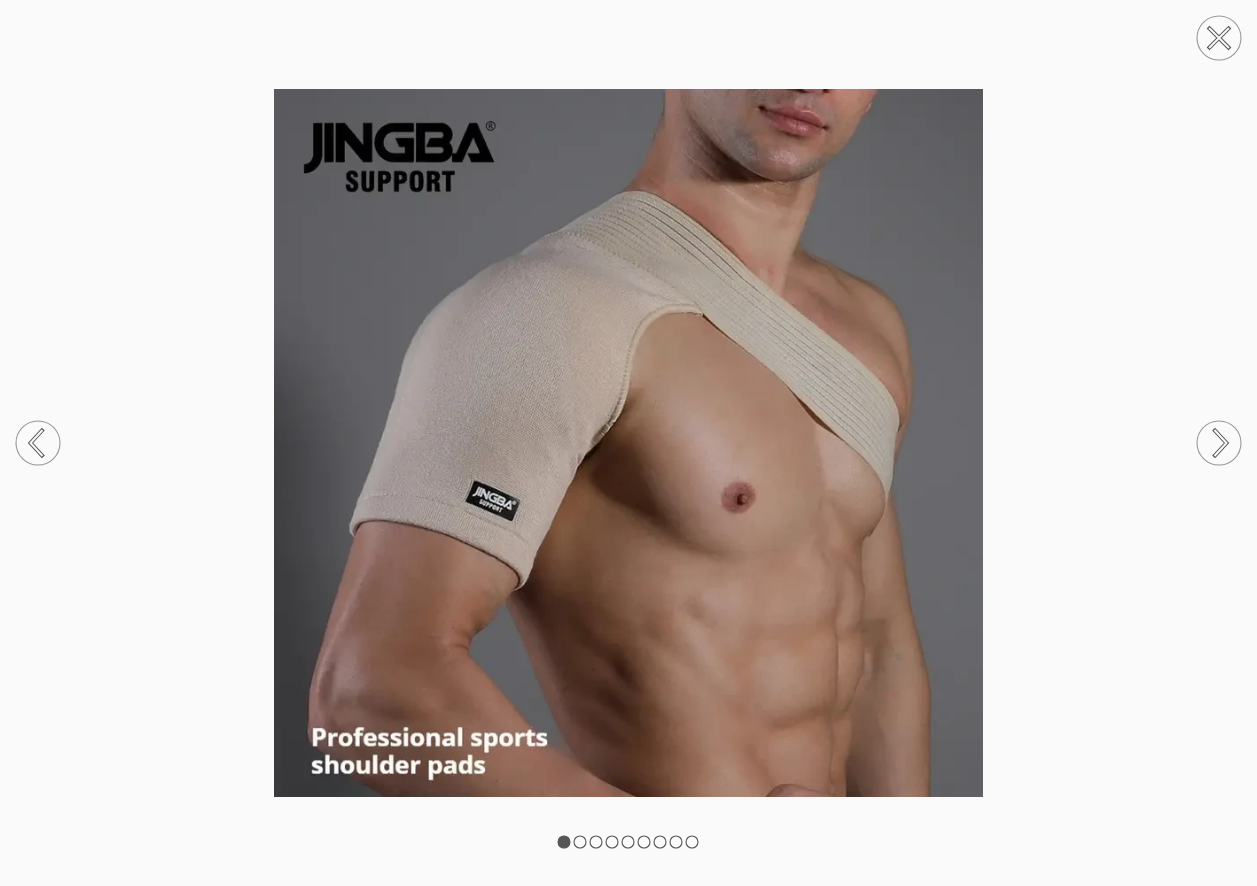click 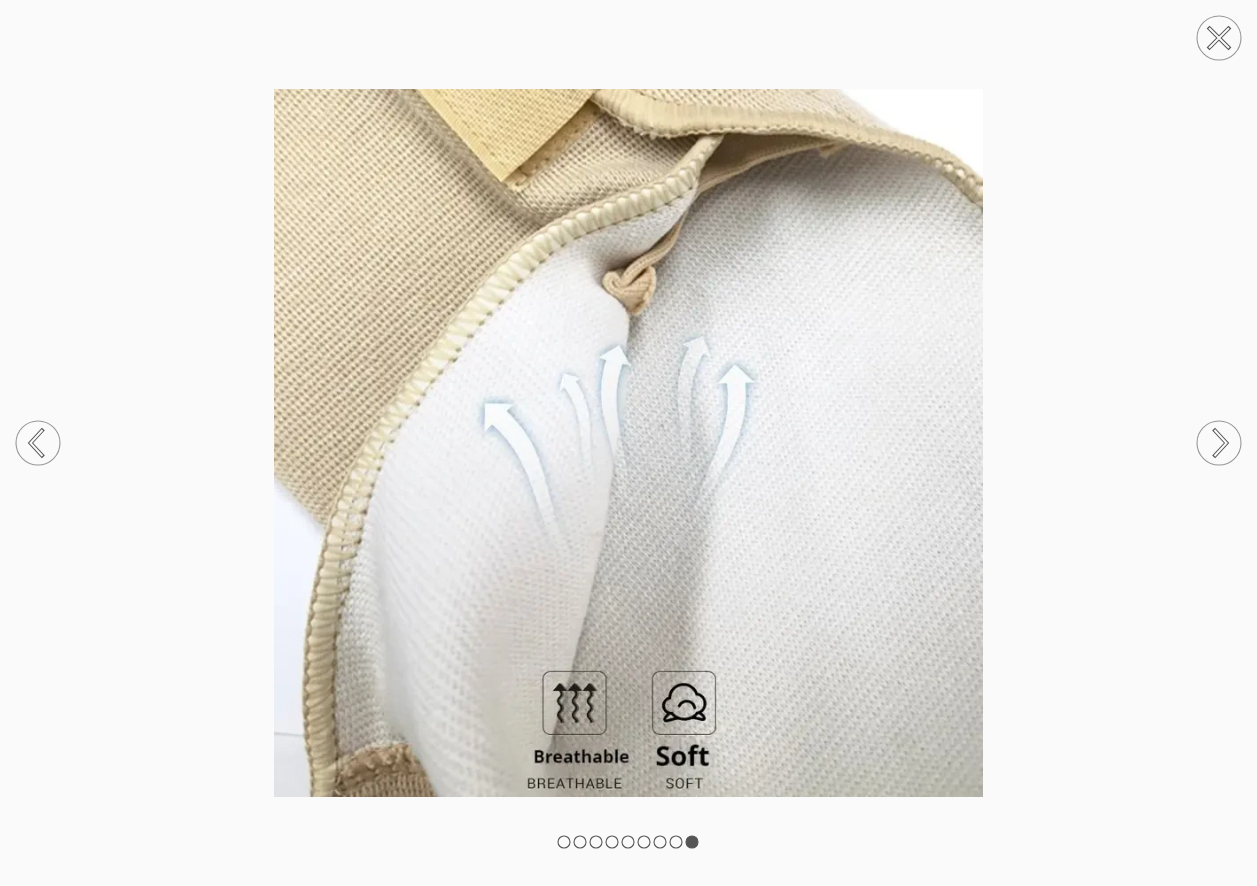 click 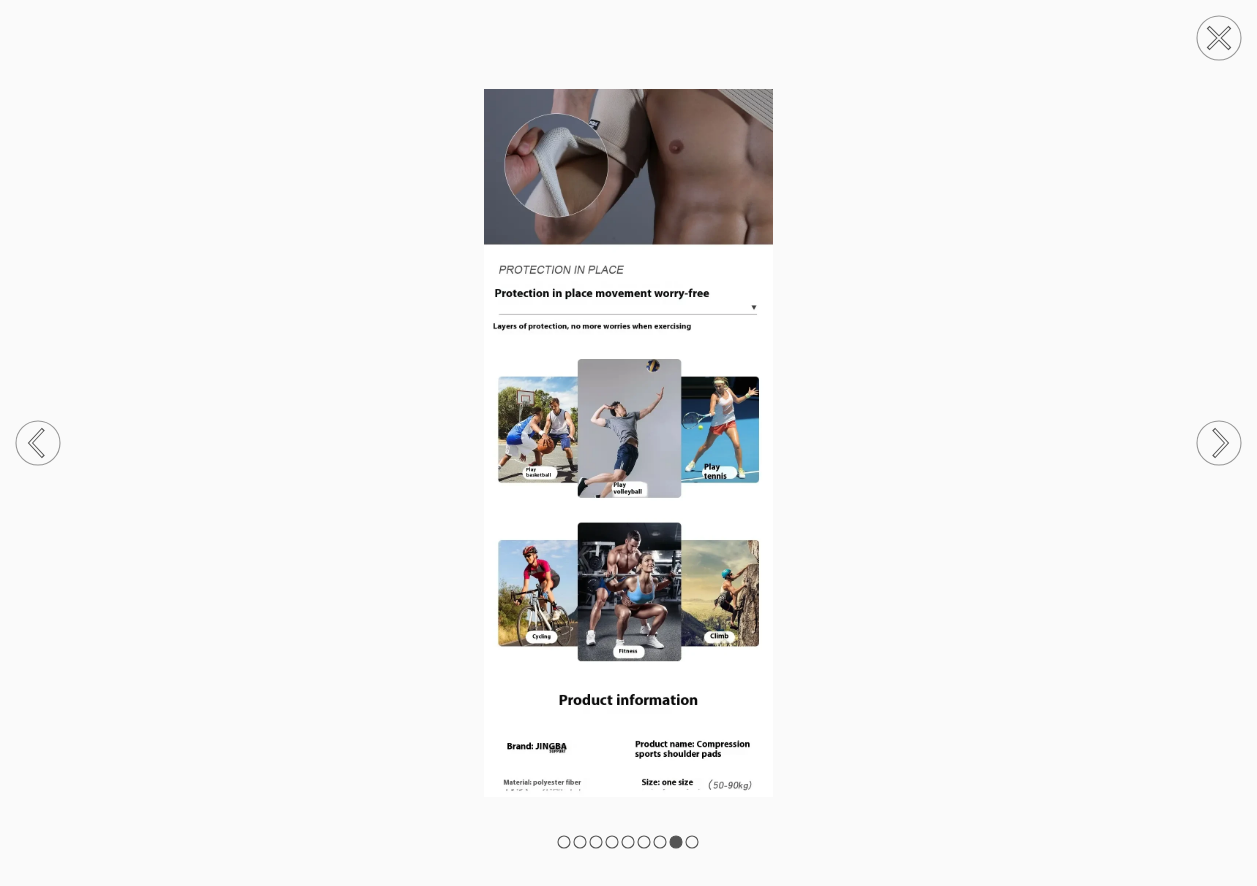 click 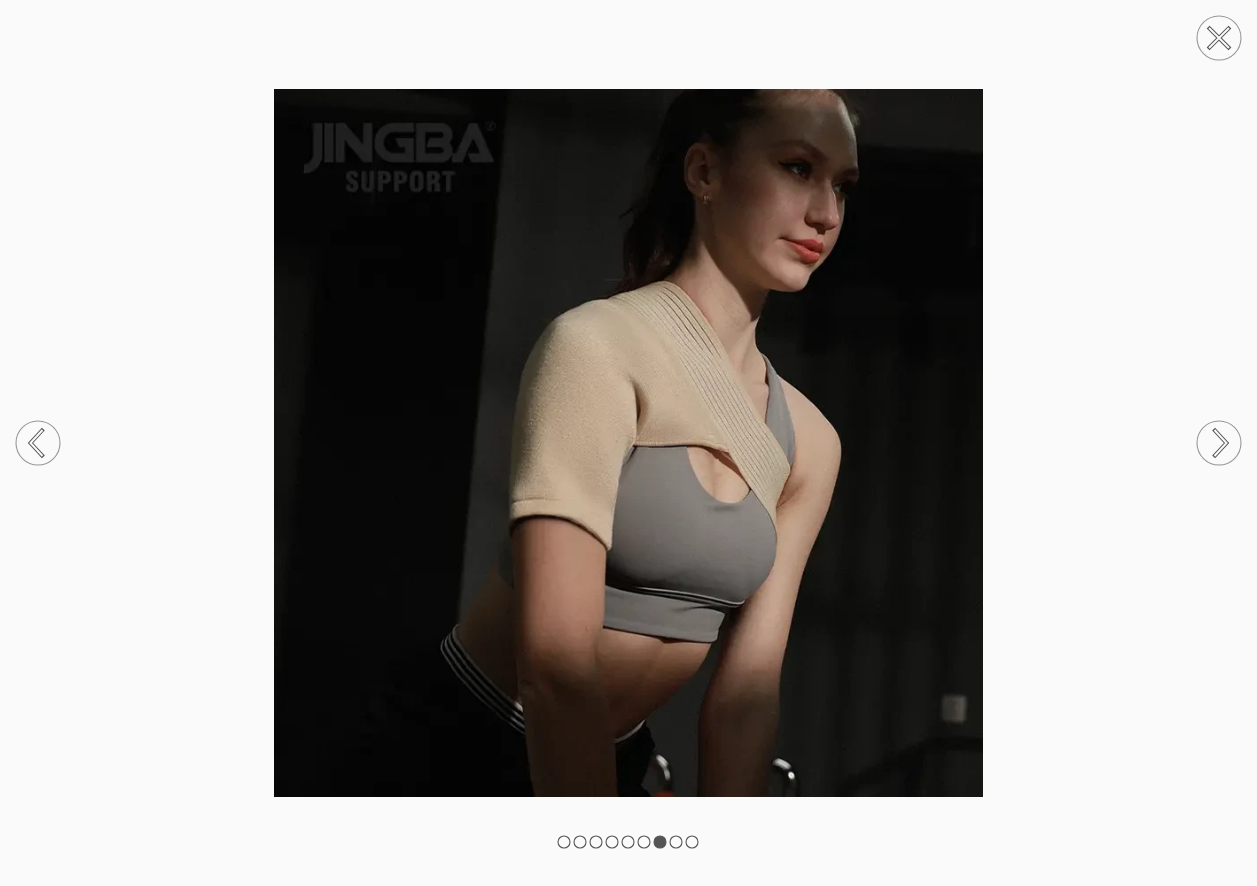 click 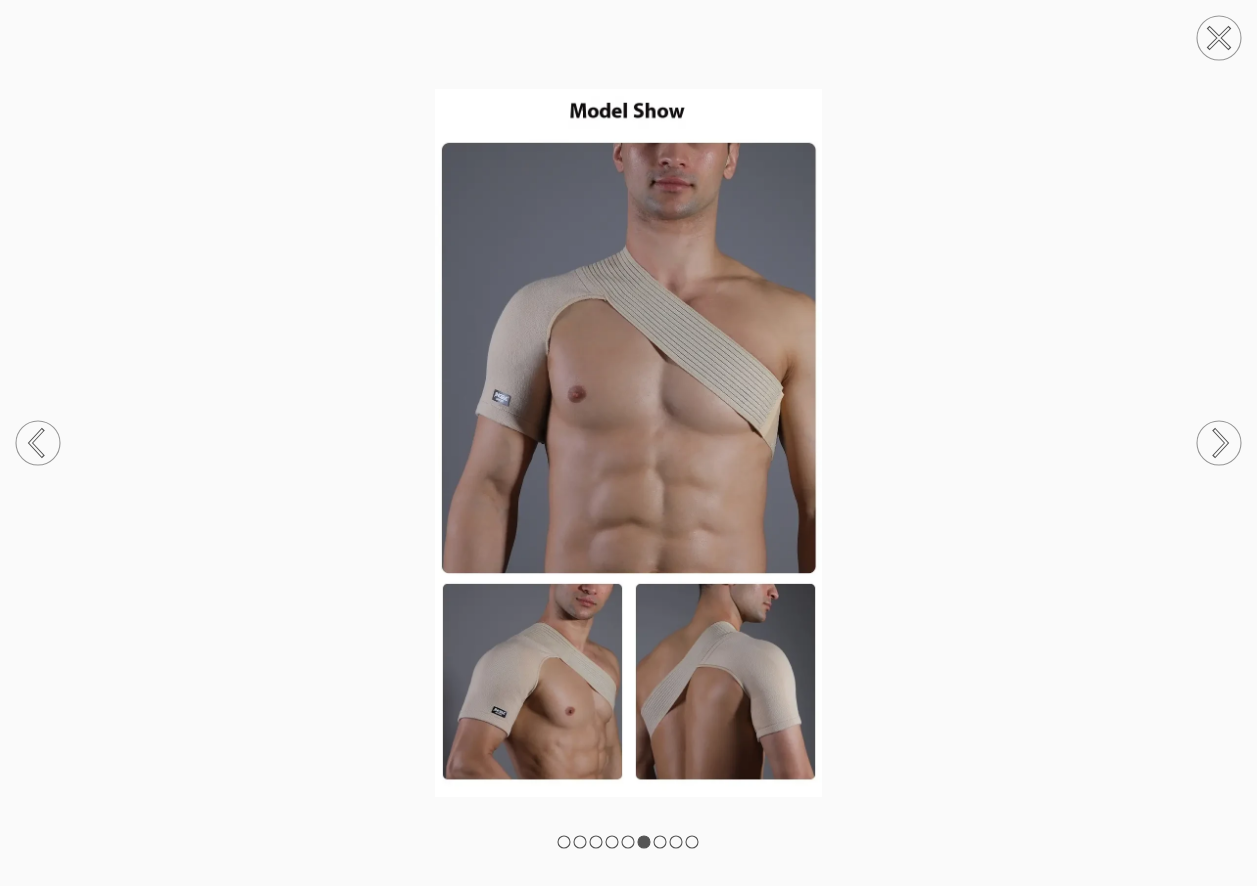 click 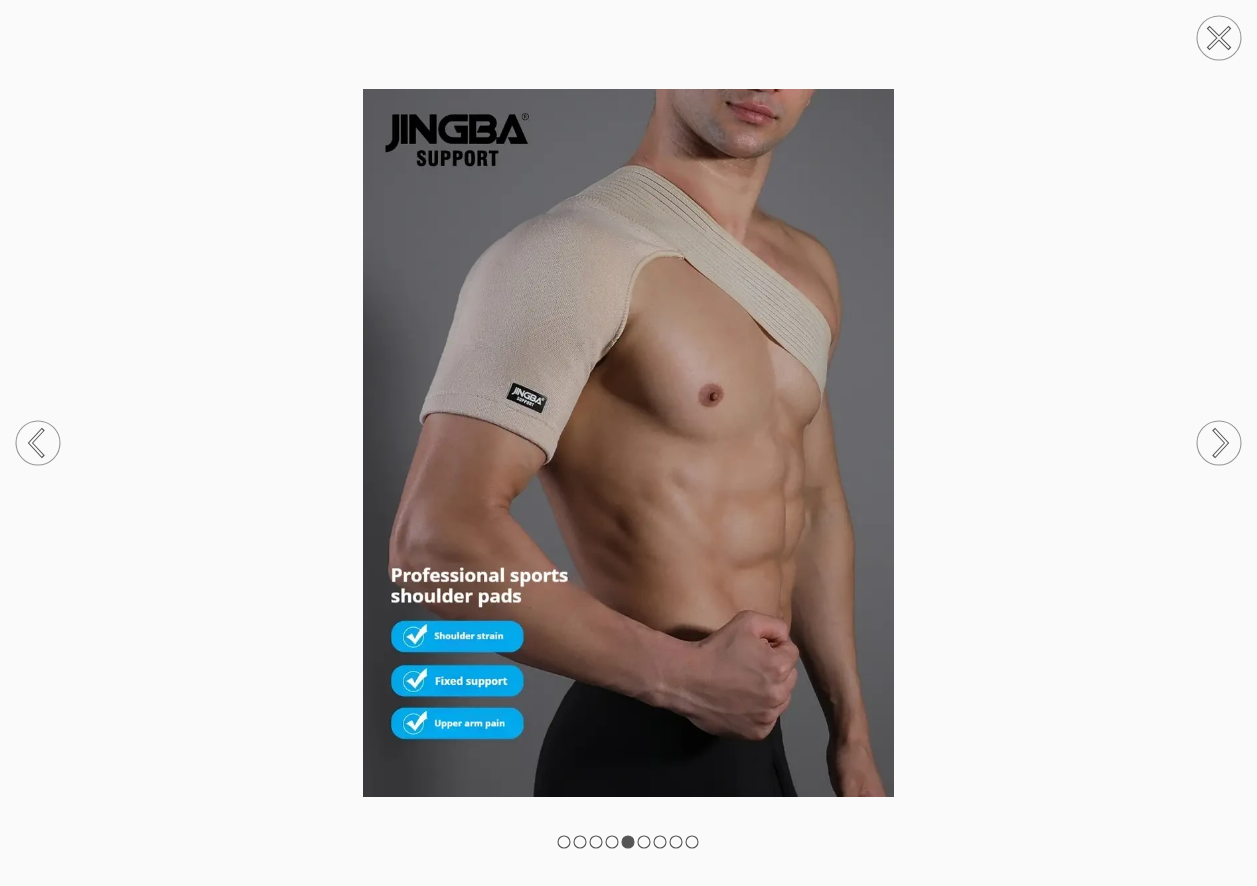 click 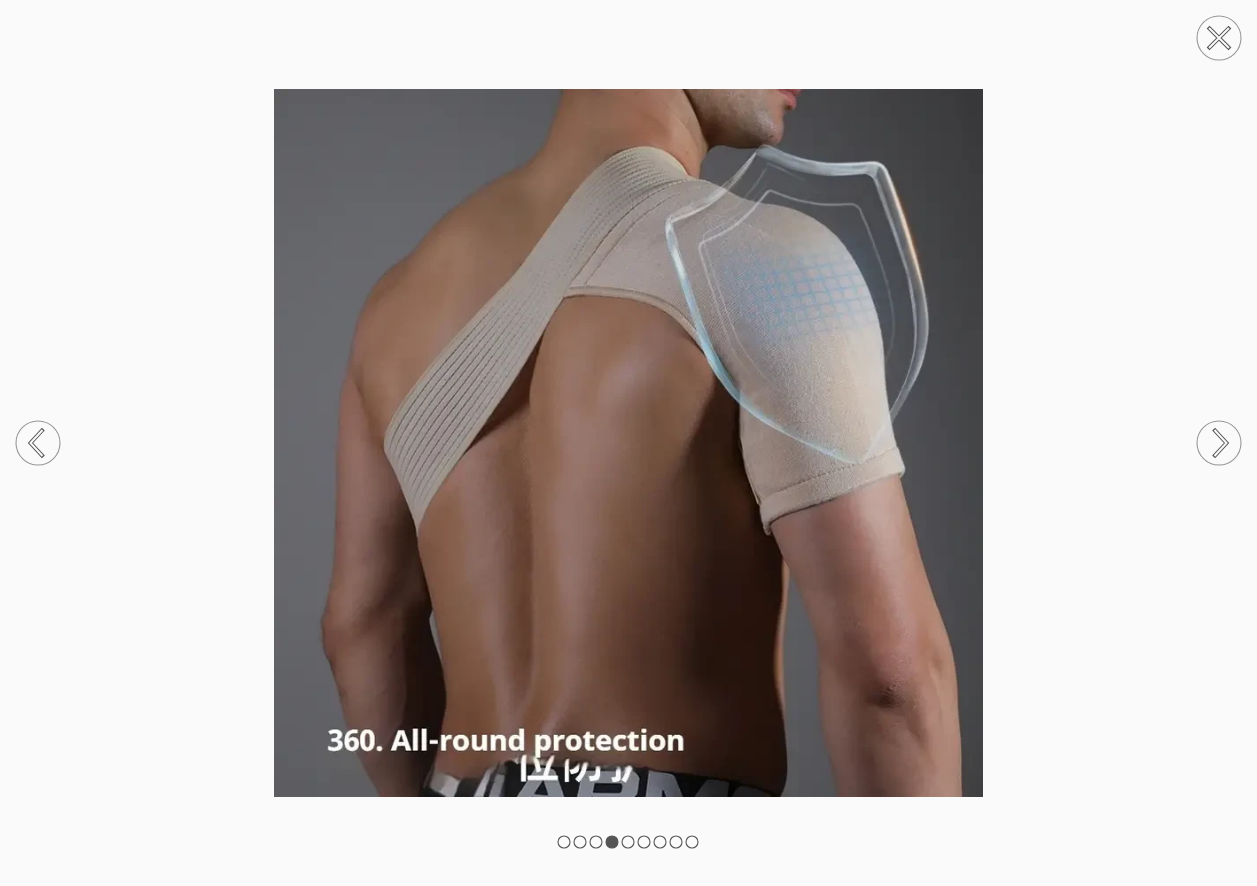 click 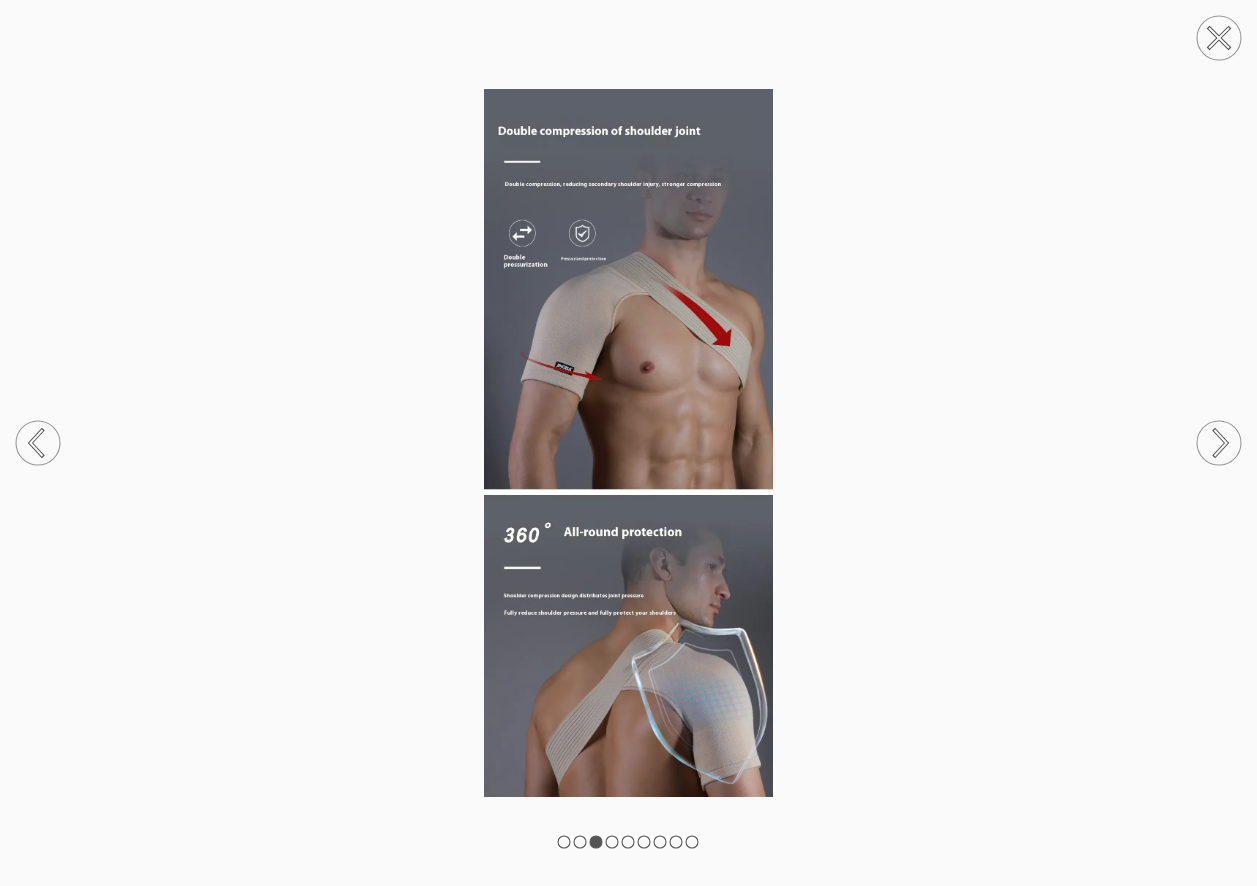 click 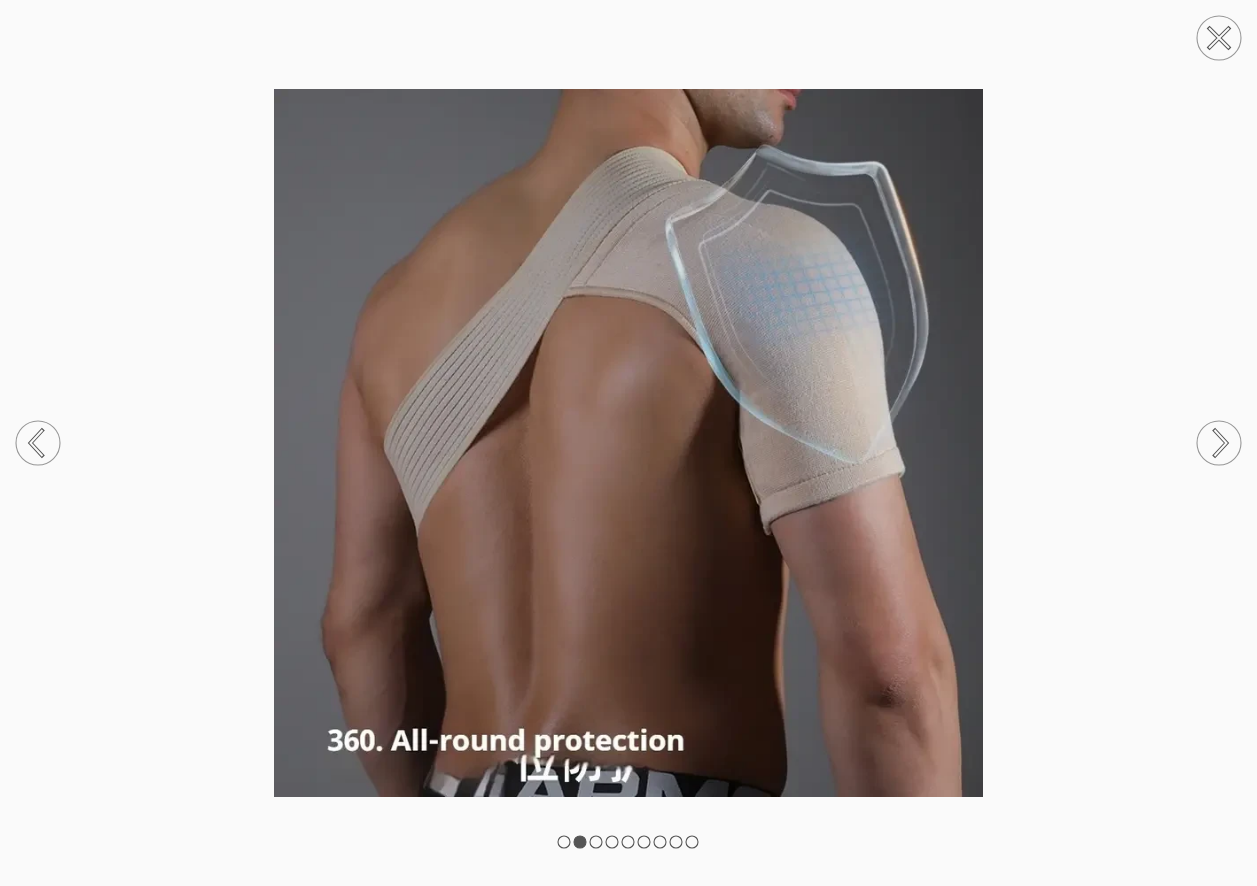 click 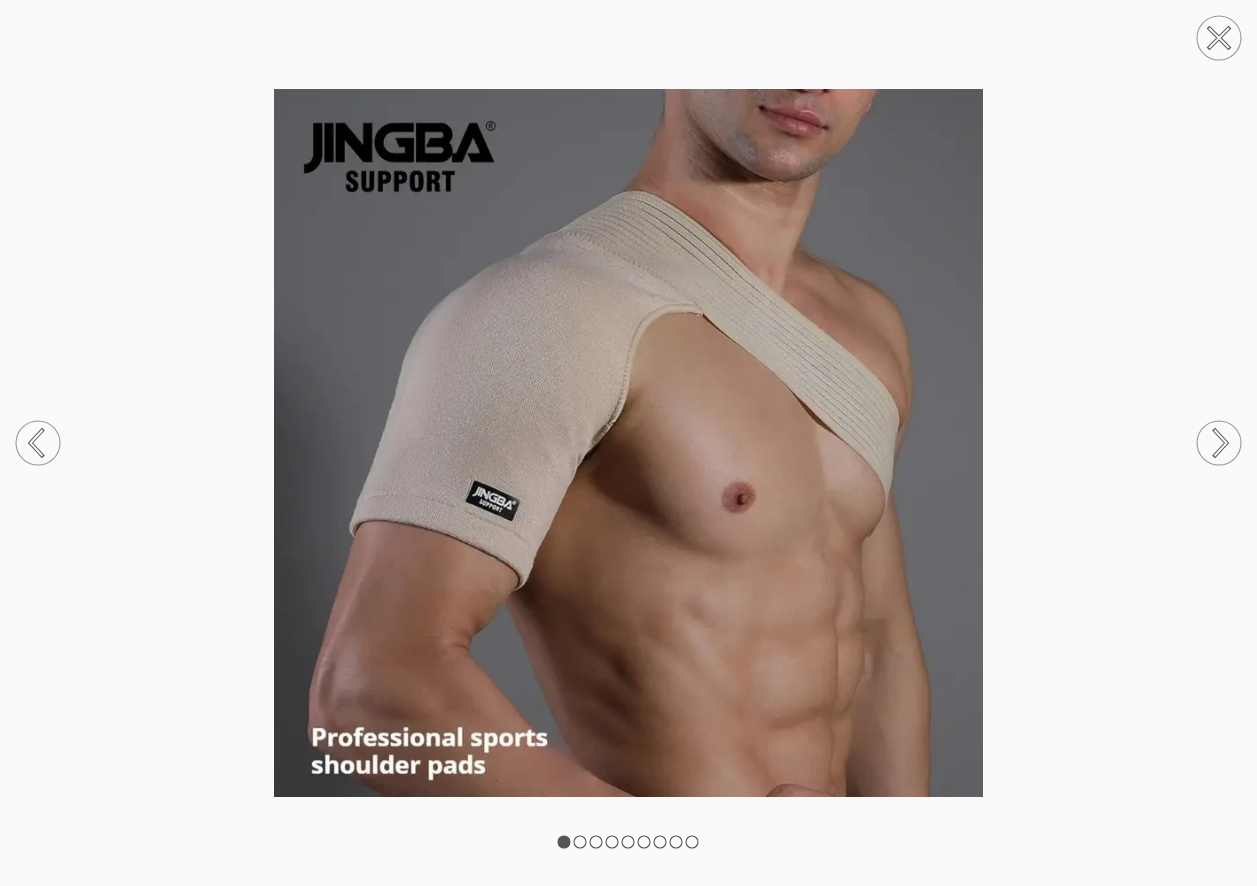click 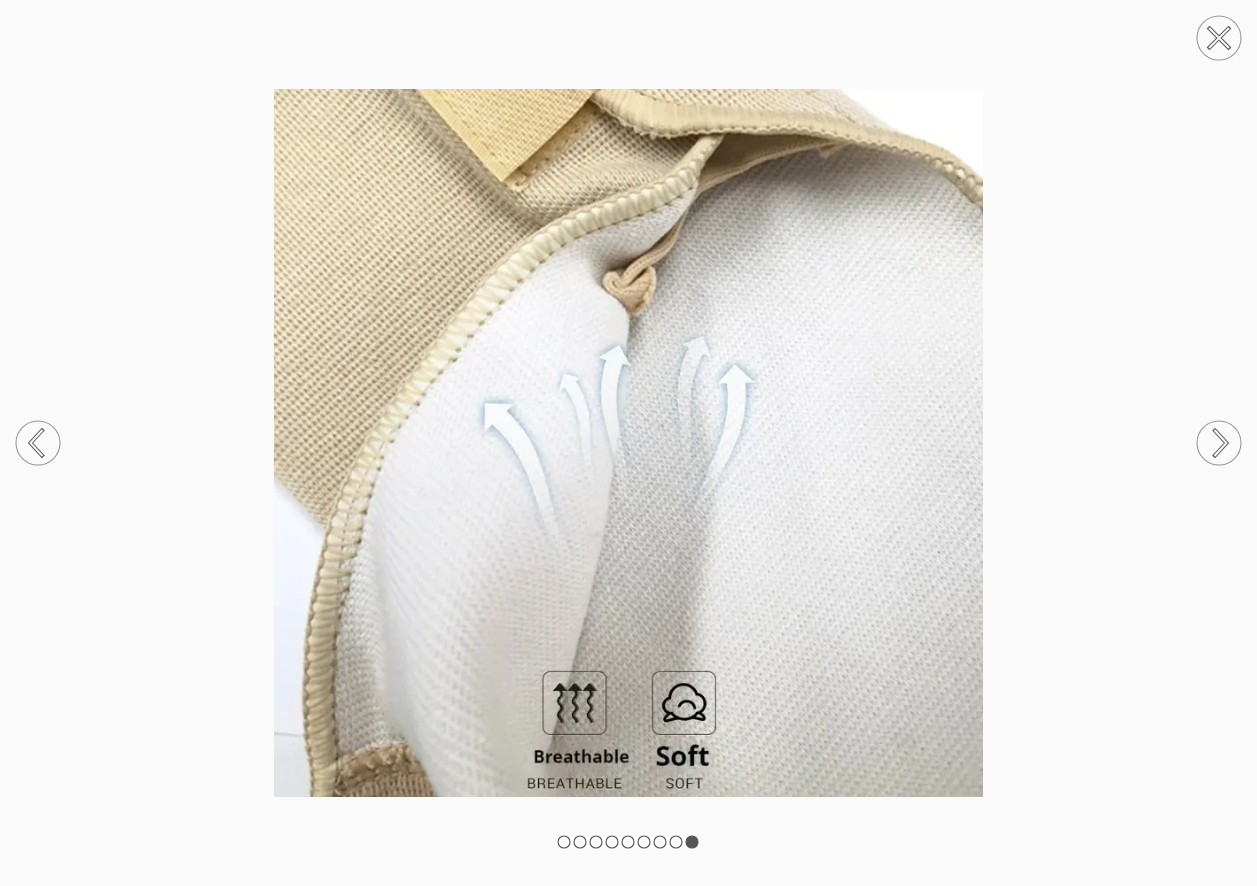 click 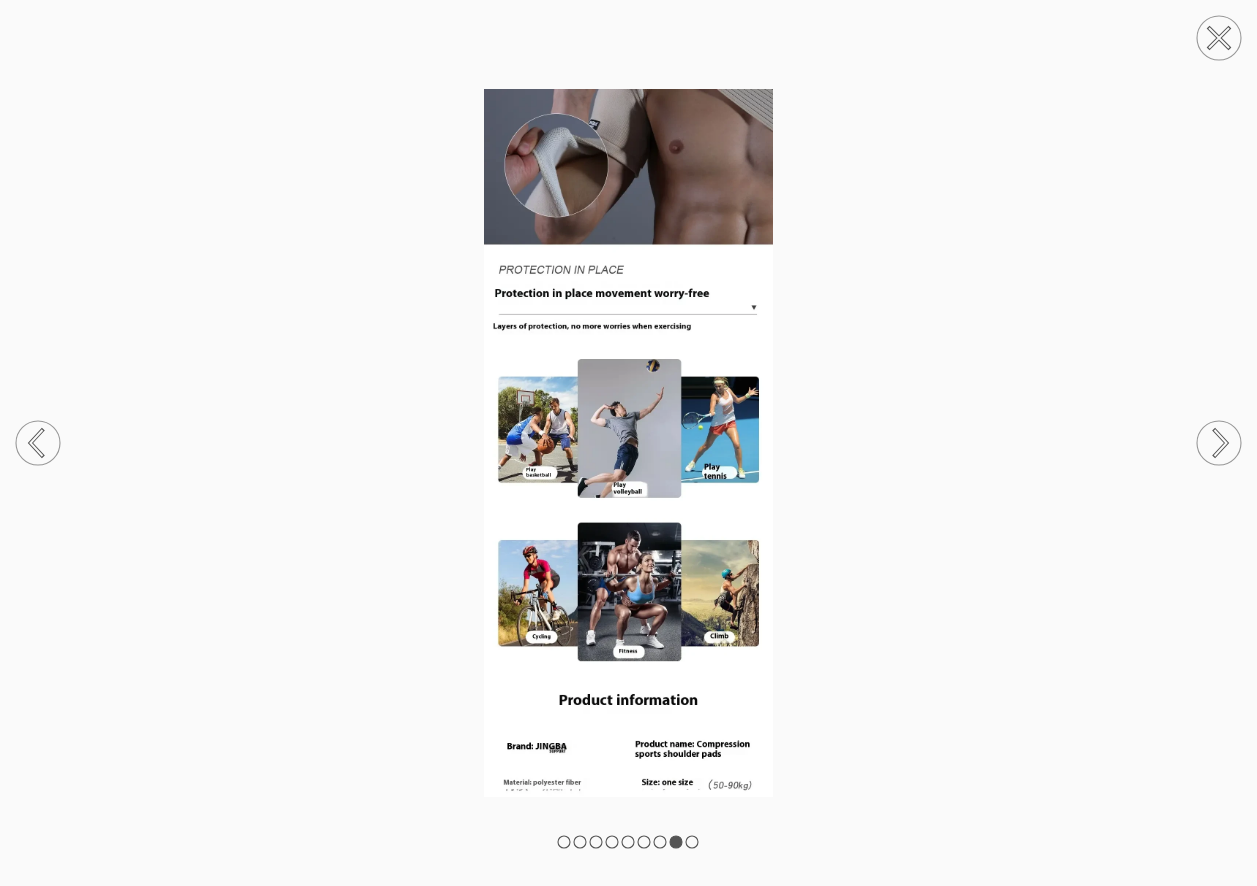 click 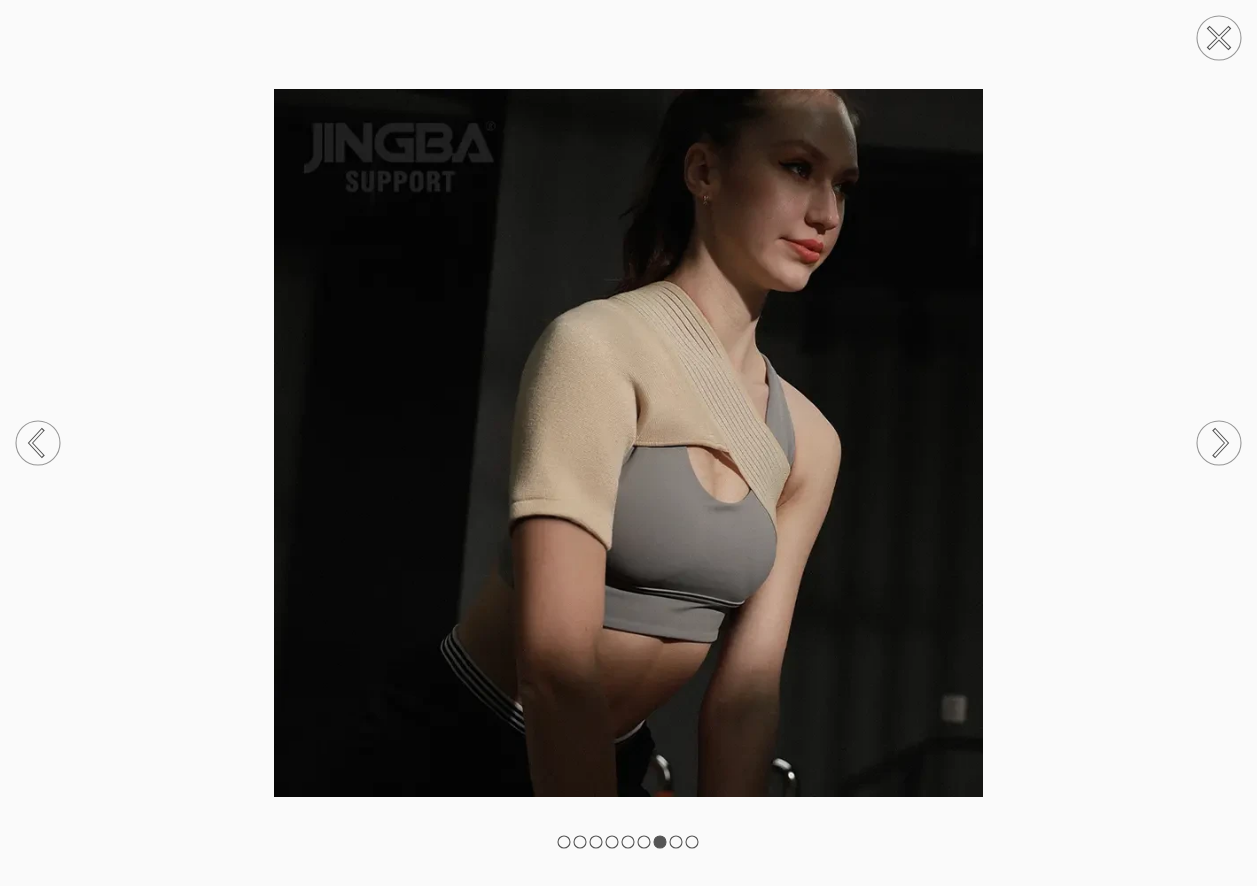click 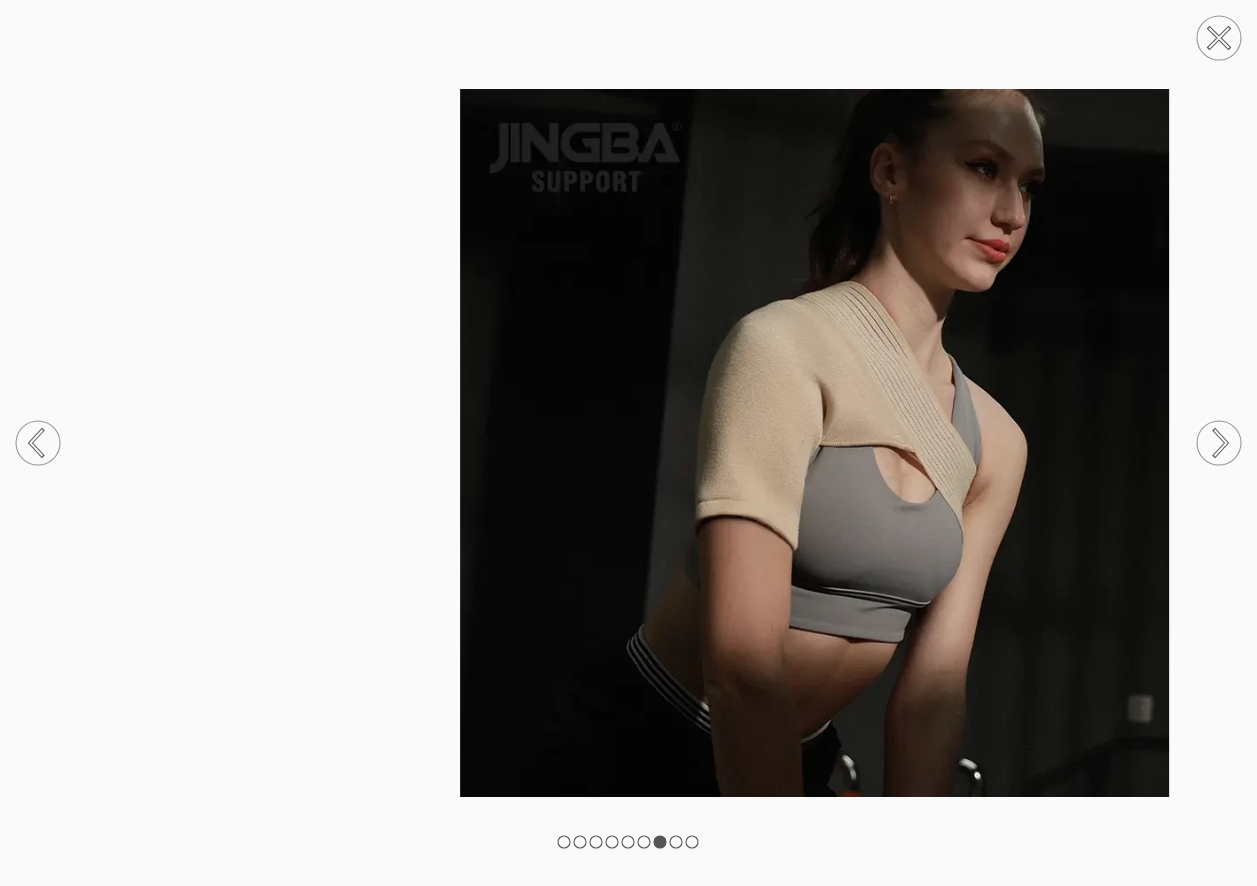 click 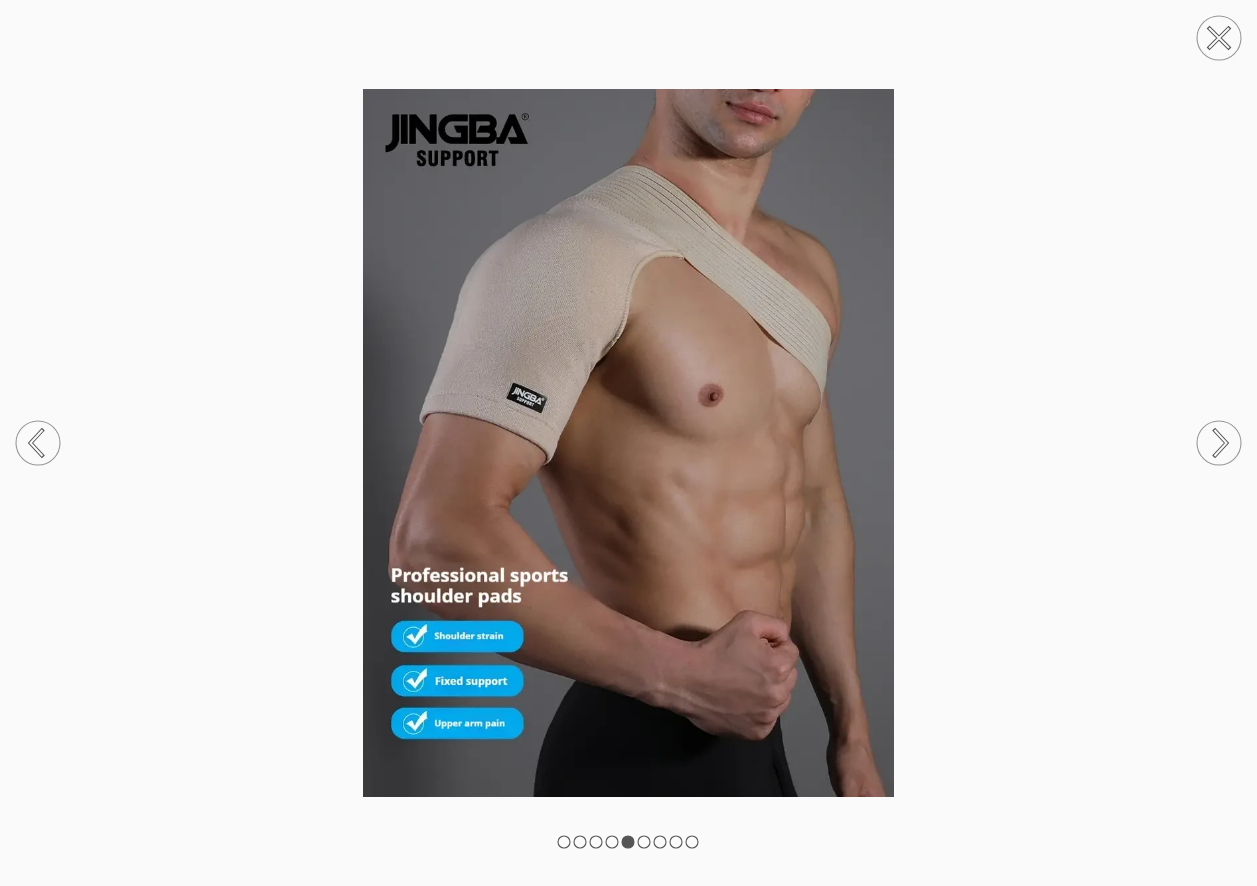 click 